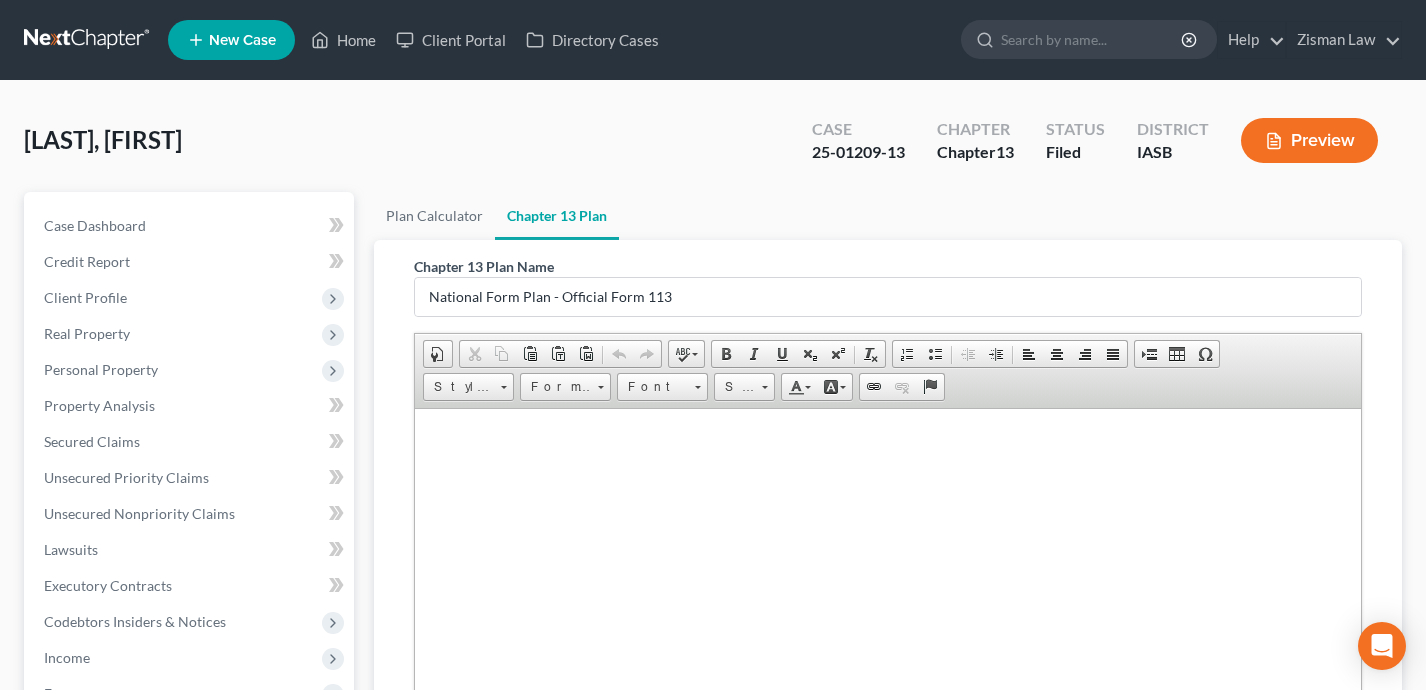 scroll, scrollTop: 206, scrollLeft: 0, axis: vertical 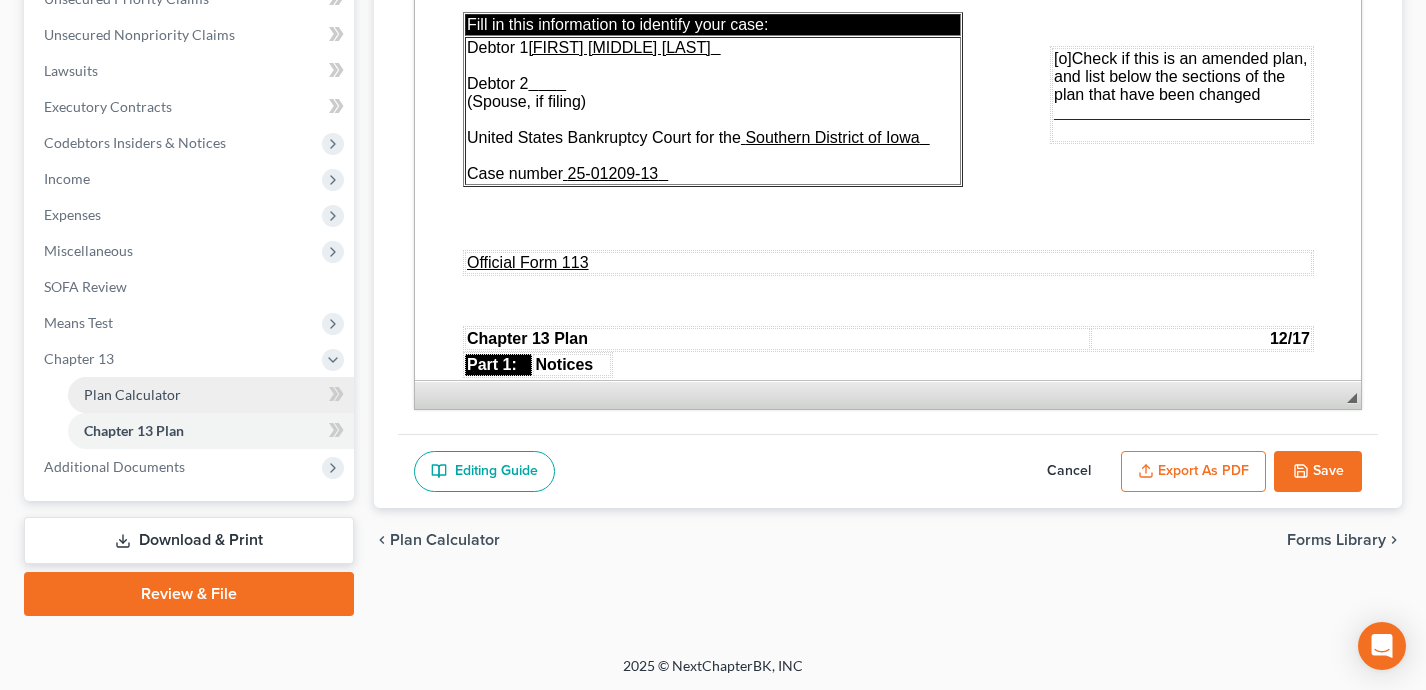 click on "Plan Calculator" at bounding box center [211, 395] 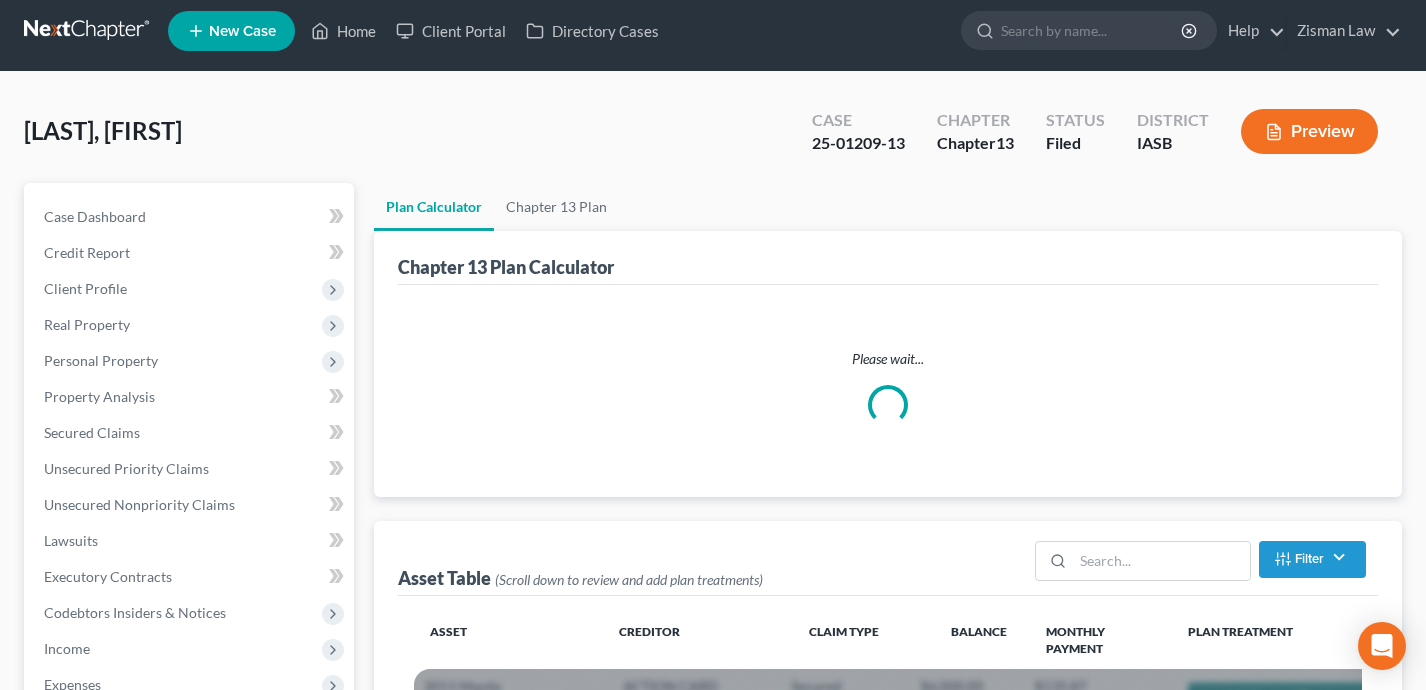 scroll, scrollTop: 0, scrollLeft: 0, axis: both 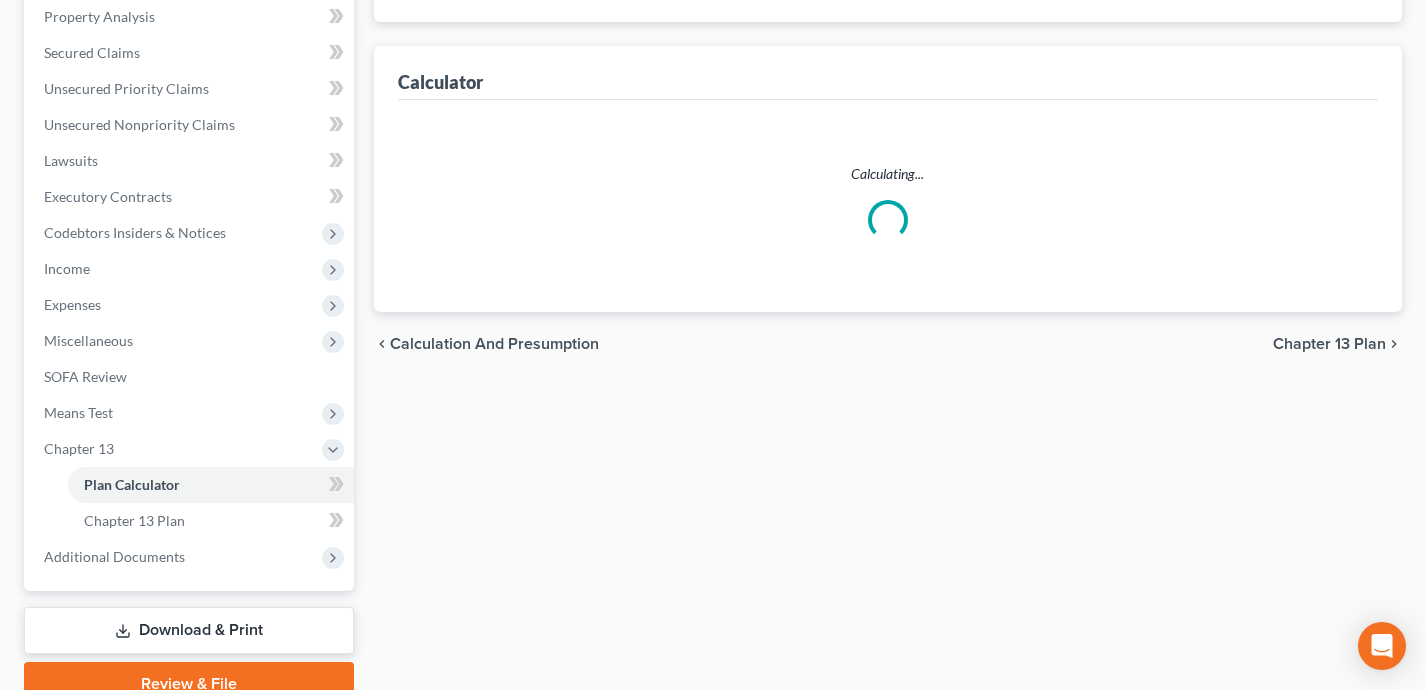 select on "59" 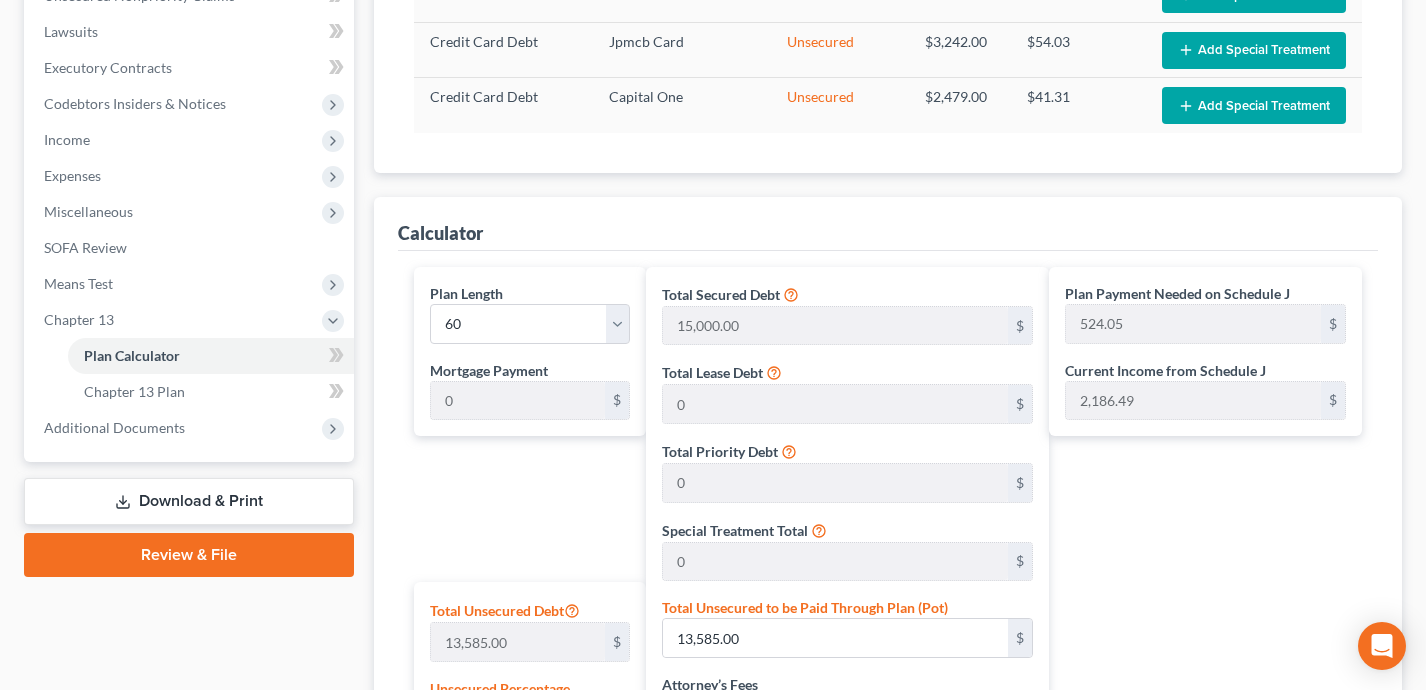 scroll, scrollTop: 531, scrollLeft: 0, axis: vertical 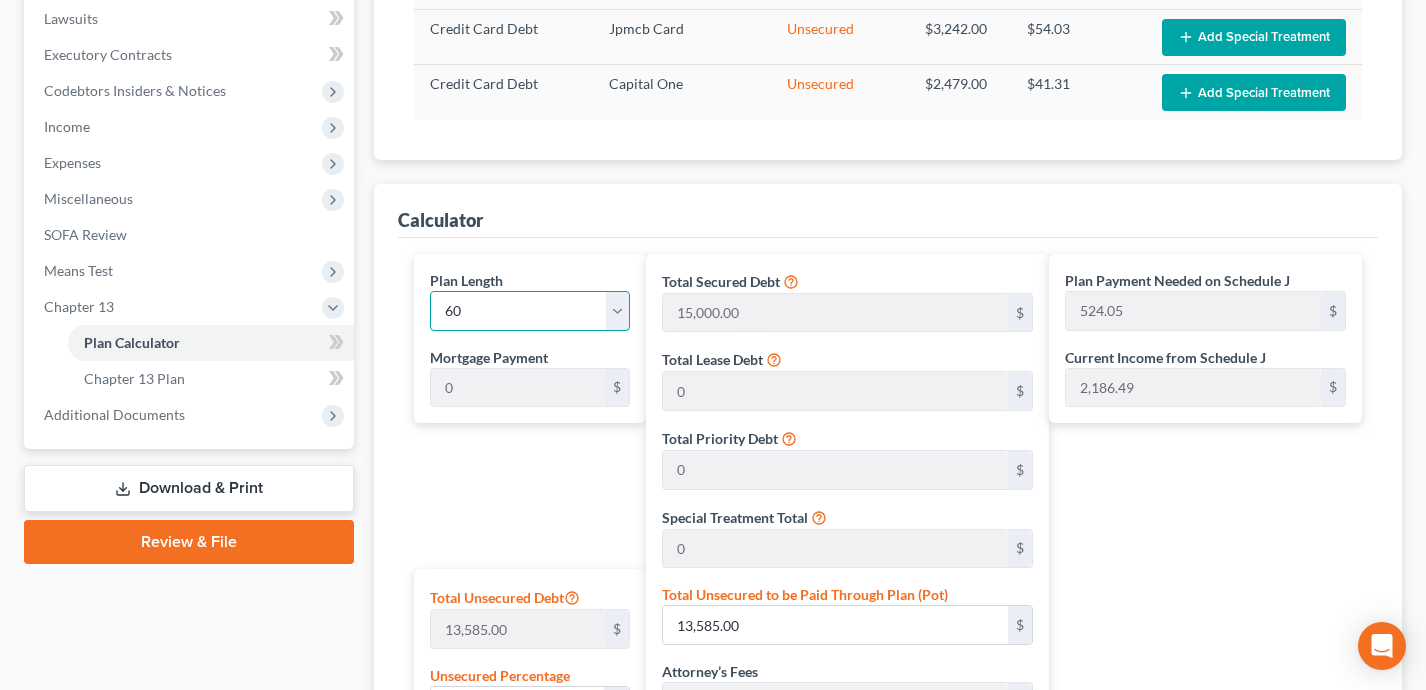 click on "1 2 3 4 5 6 7 8 9 10 11 12 13 14 15 16 17 18 19 20 21 22 23 24 25 26 27 28 29 30 31 32 33 34 35 36 37 38 39 40 41 42 43 44 45 46 47 48 49 50 51 52 53 54 55 56 57 58 59 60 61 62 63 64 65 66 67 68 69 70 71 72 73 74 75 76 77 78 79 80 81 82 83 84" at bounding box center (530, 311) 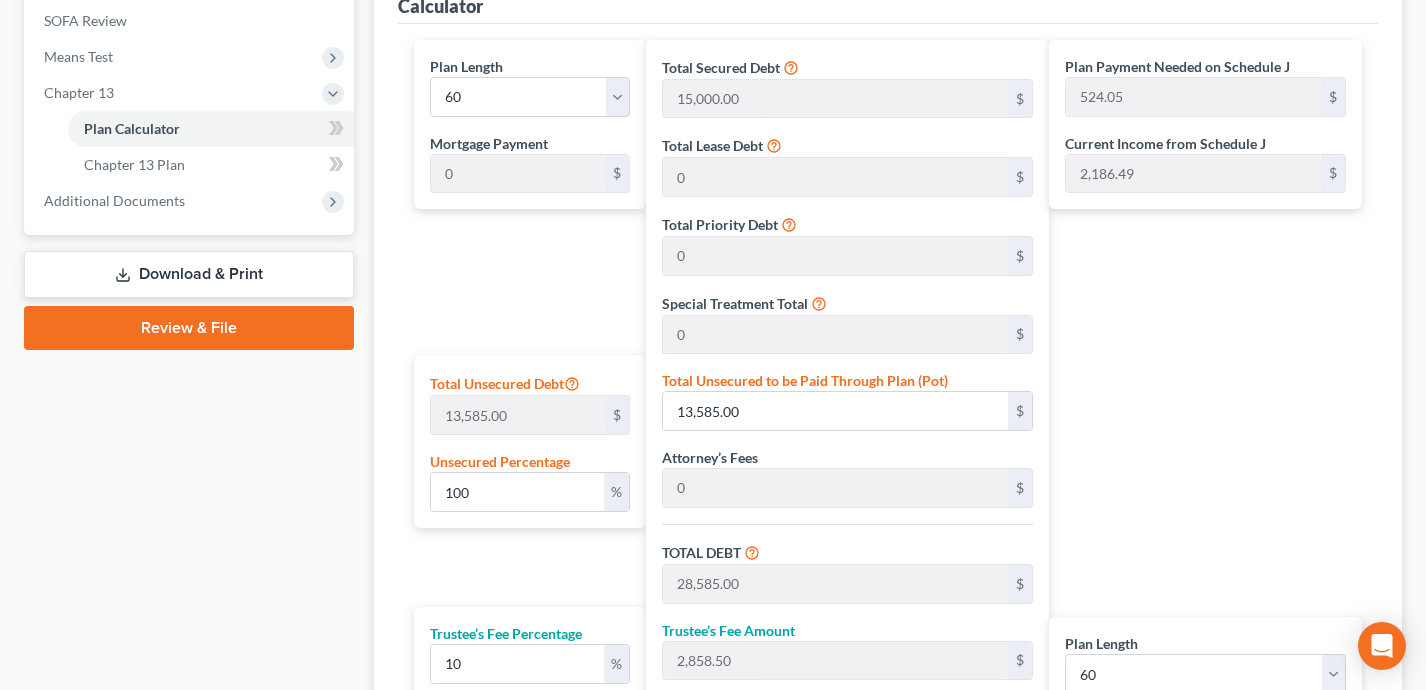 scroll, scrollTop: 718, scrollLeft: 0, axis: vertical 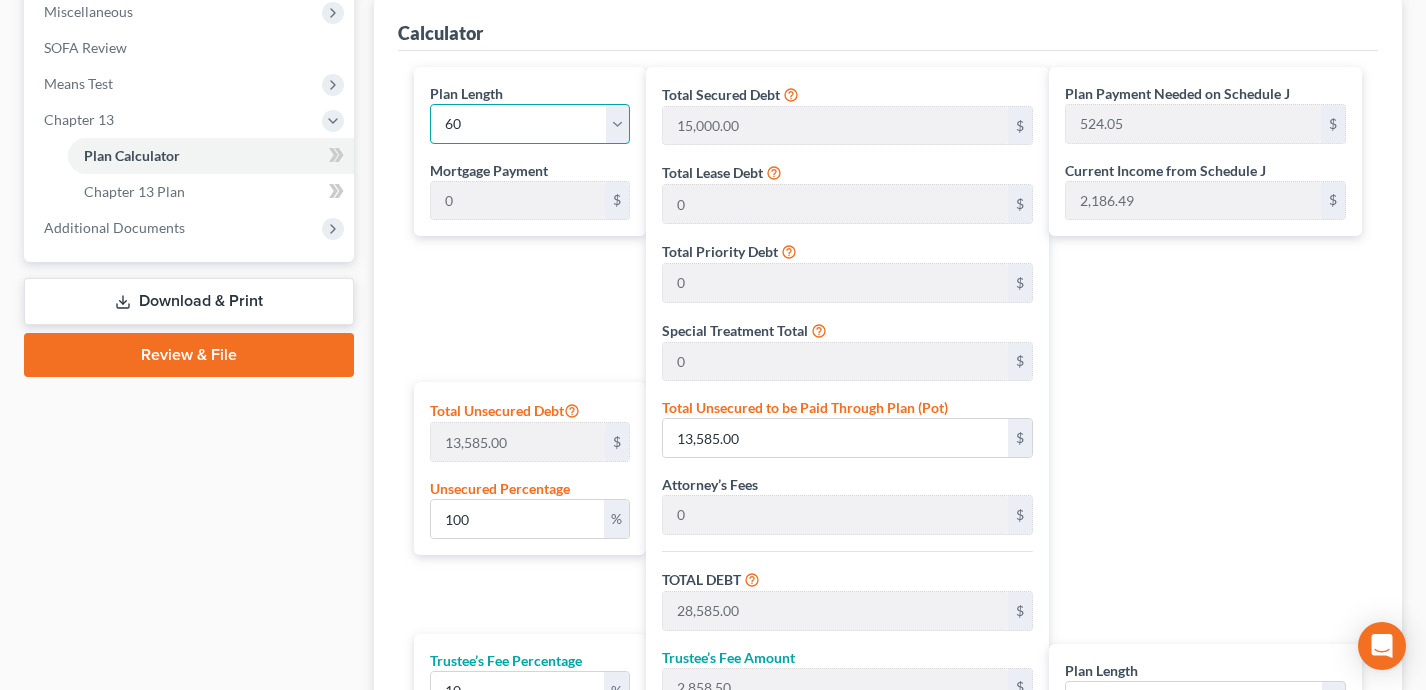 click on "1 2 3 4 5 6 7 8 9 10 11 12 13 14 15 16 17 18 19 20 21 22 23 24 25 26 27 28 29 30 31 32 33 34 35 36 37 38 39 40 41 42 43 44 45 46 47 48 49 50 51 52 53 54 55 56 57 58 59 60 61 62 63 64 65 66 67 68 69 70 71 72 73 74 75 76 77 78 79 80 81 82 83 84" at bounding box center (530, 124) 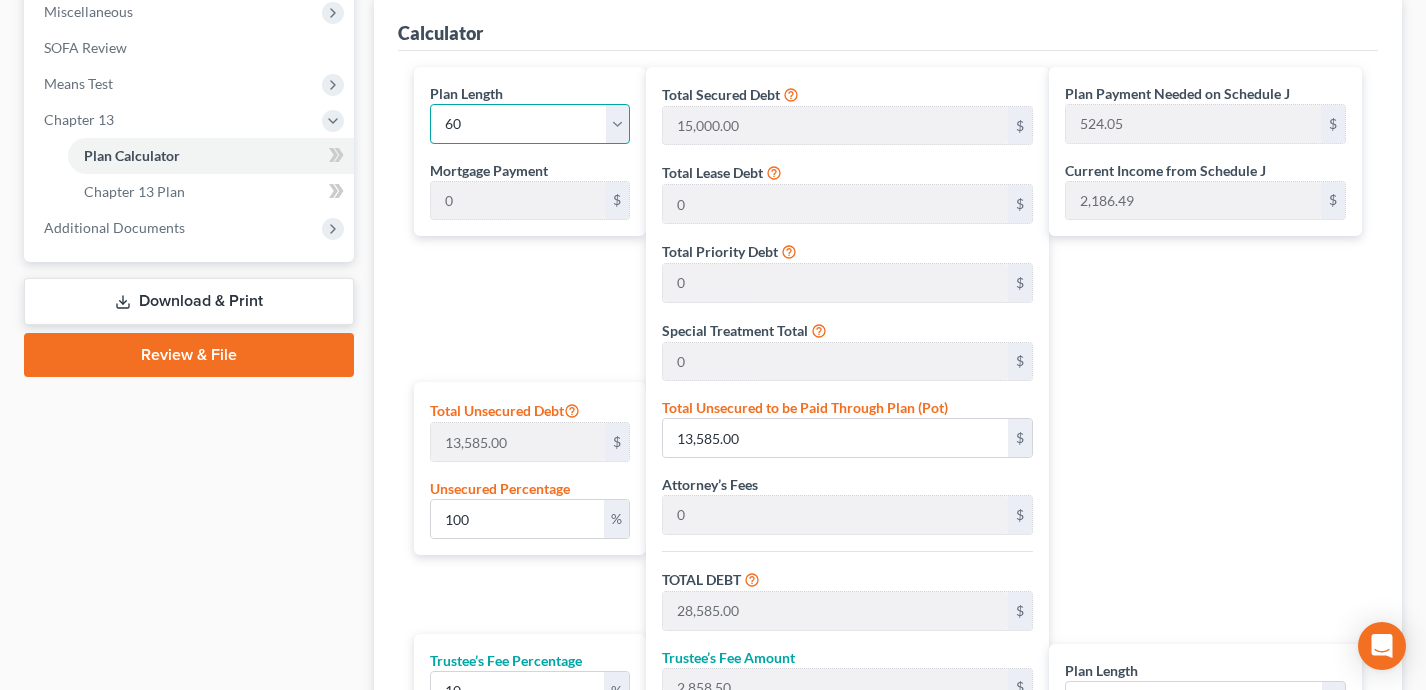 select on "35" 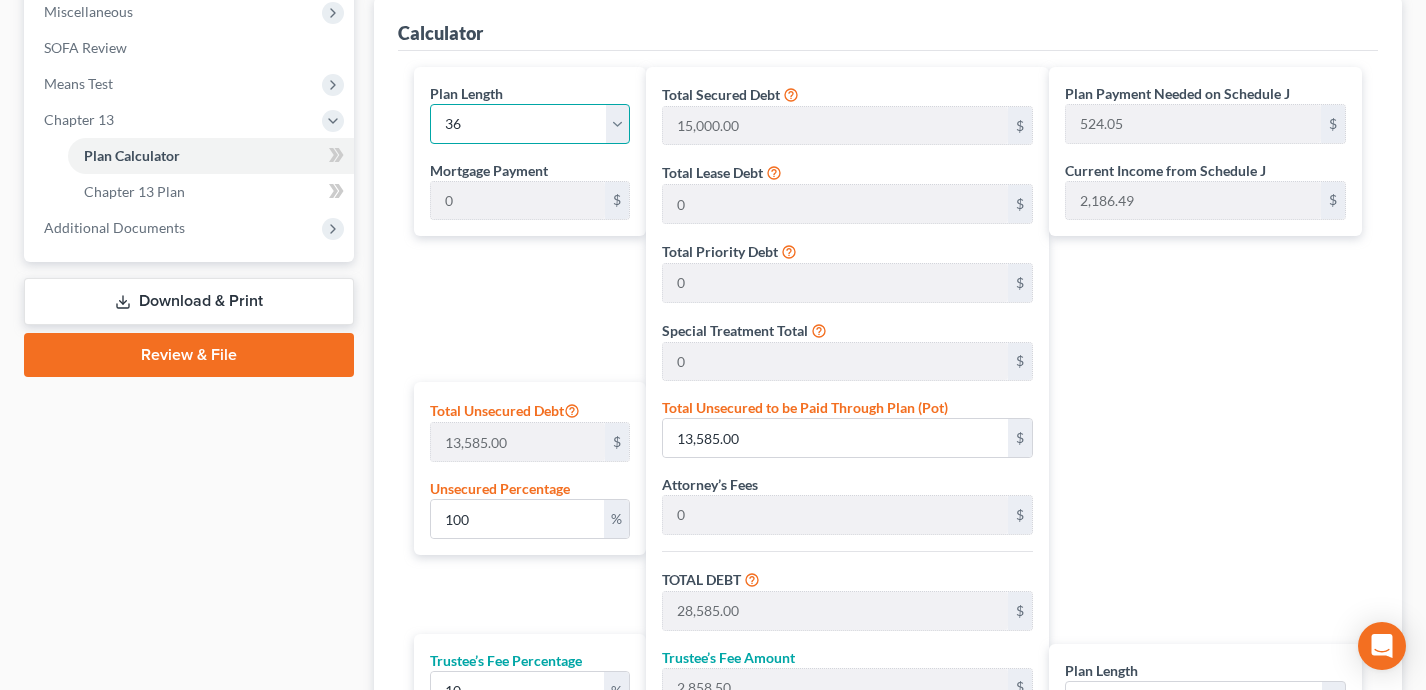 type on "873.43" 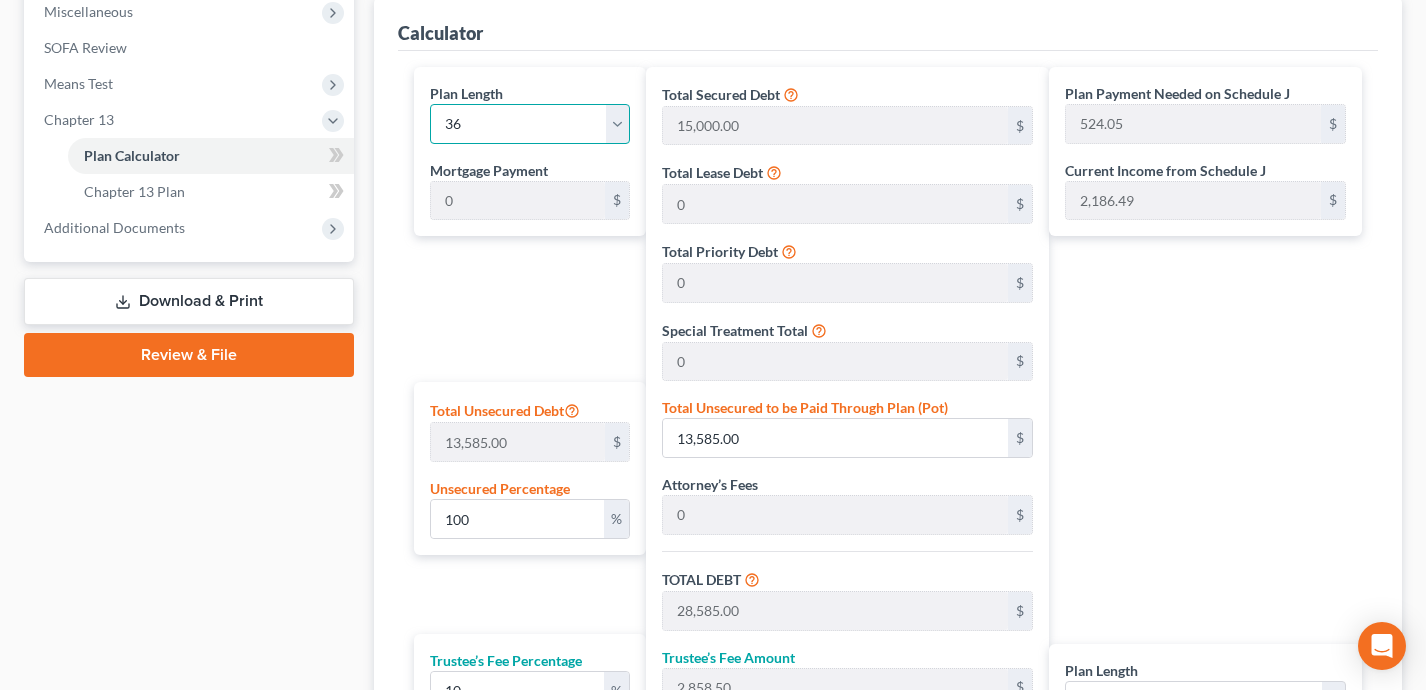 select on "35" 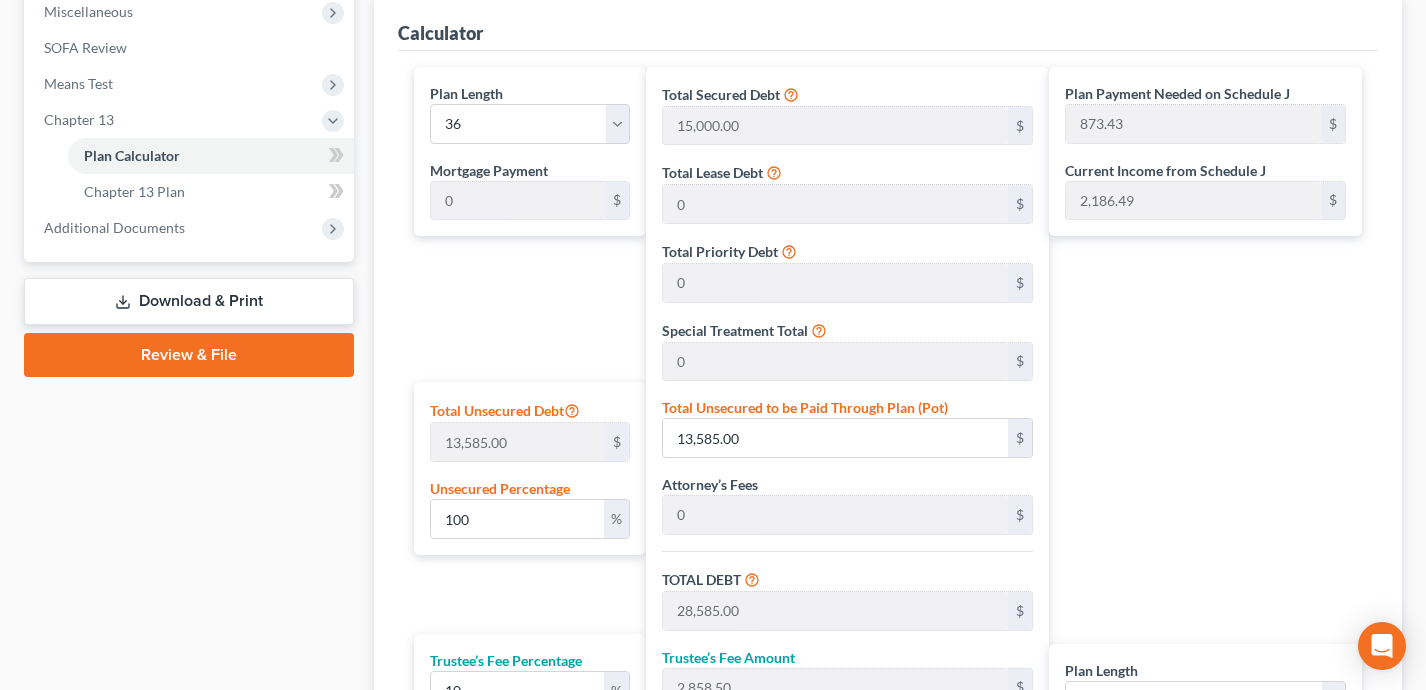 scroll, scrollTop: 479, scrollLeft: 0, axis: vertical 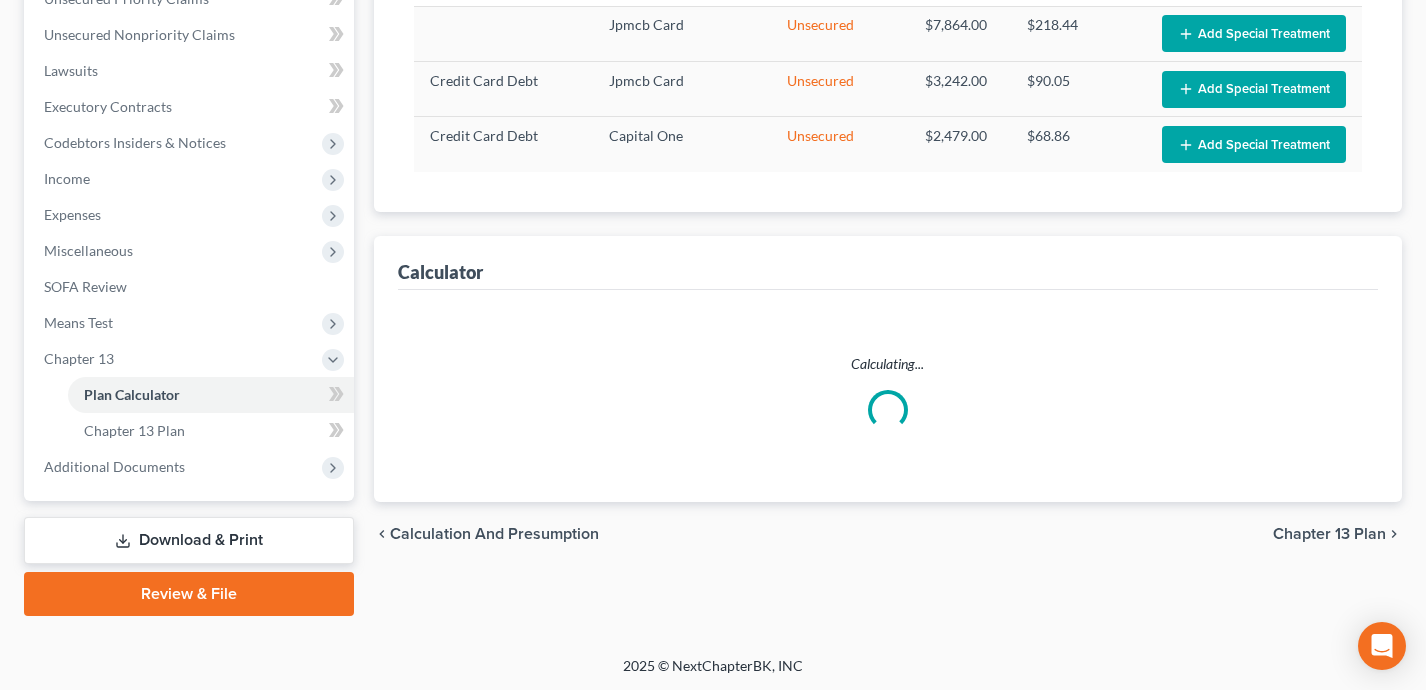select on "35" 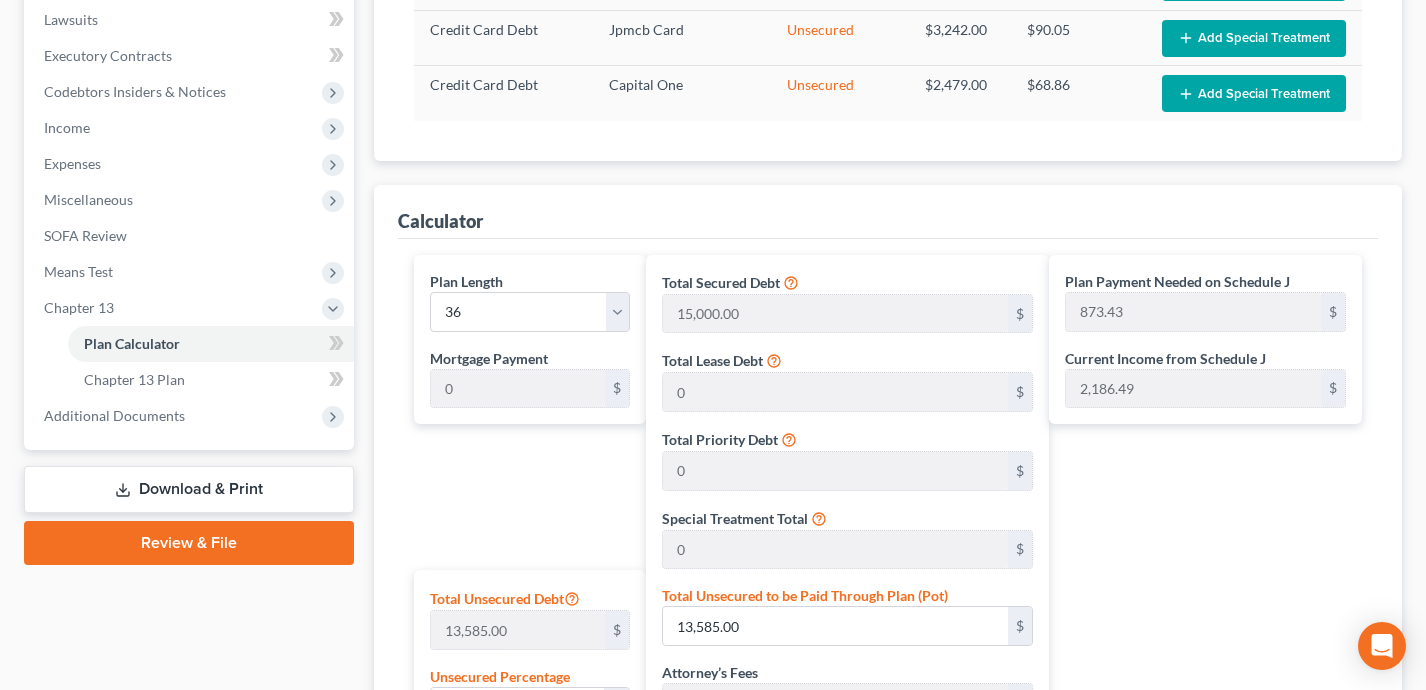 scroll, scrollTop: 539, scrollLeft: 0, axis: vertical 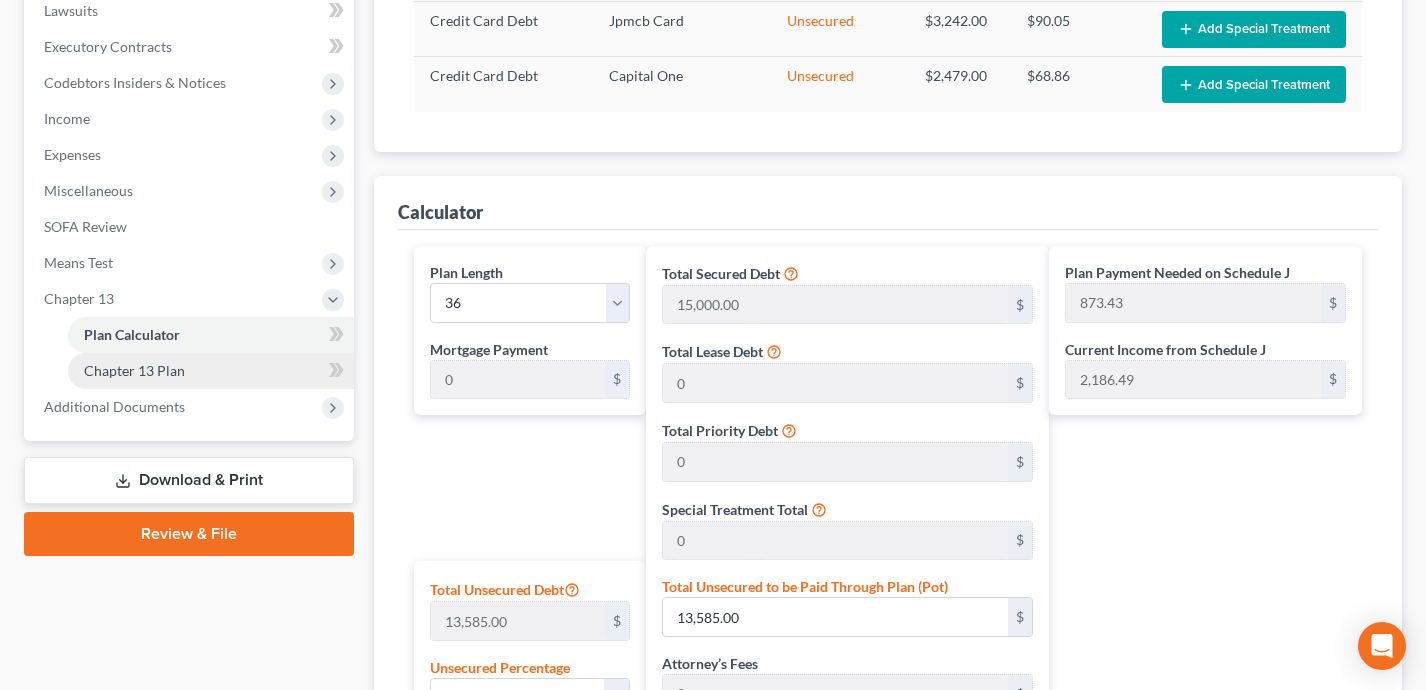 click on "Chapter 13 Plan" at bounding box center (211, 371) 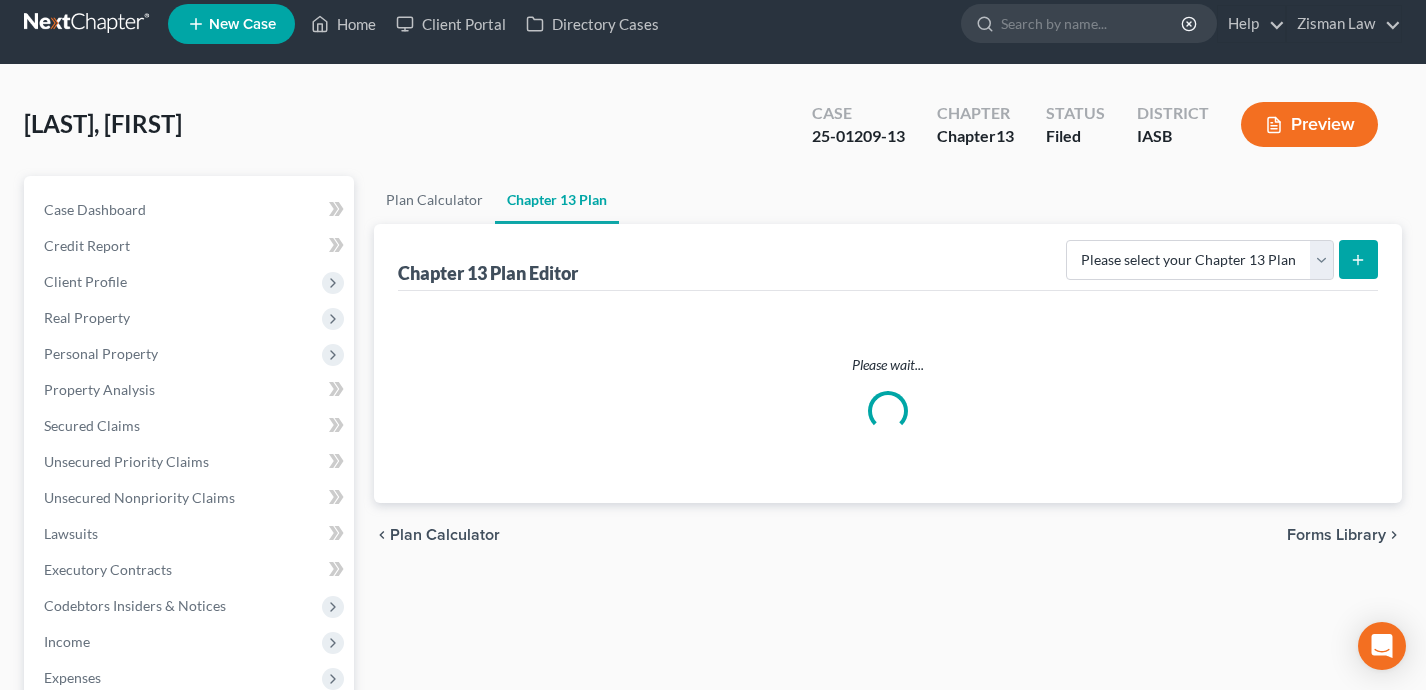 scroll, scrollTop: 0, scrollLeft: 0, axis: both 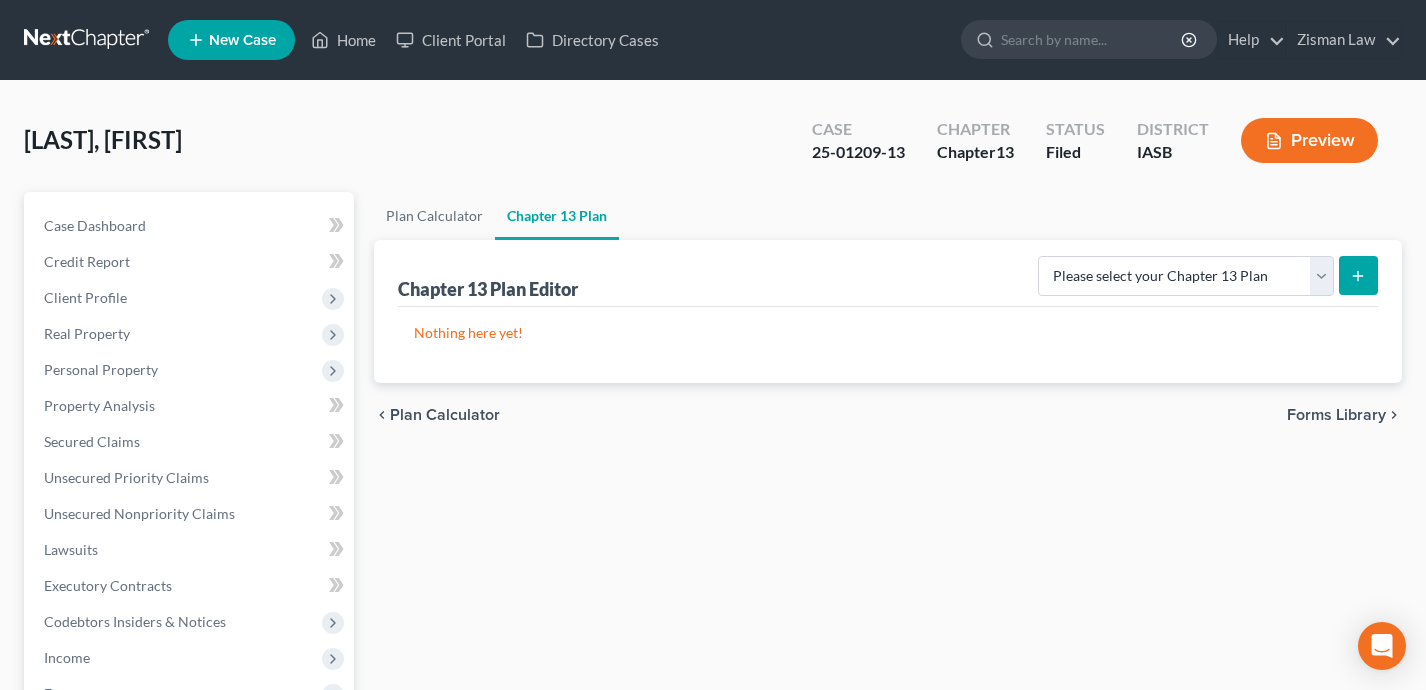 click on "Please select your Chapter 13 Plan National Form Plan - Official Form 113" at bounding box center (1204, 274) 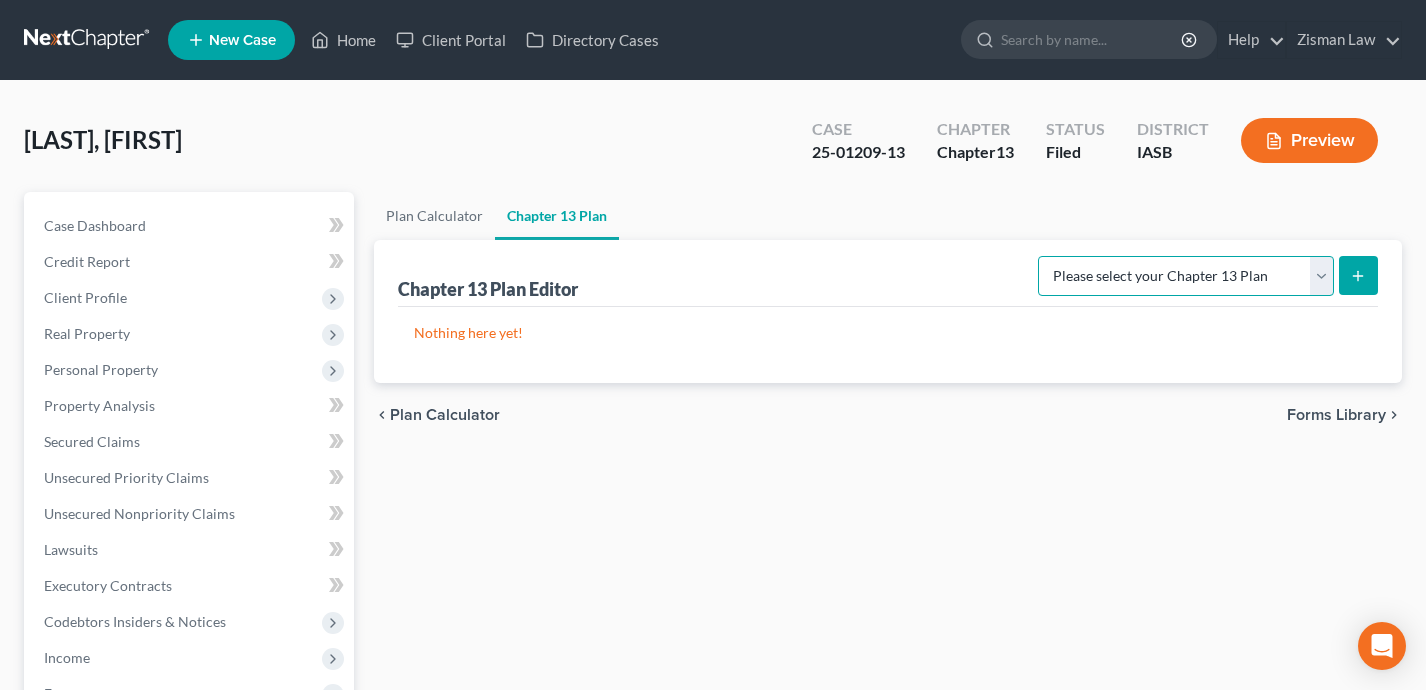 click on "Please select your Chapter 13 Plan National Form Plan - Official Form 113" at bounding box center (1186, 276) 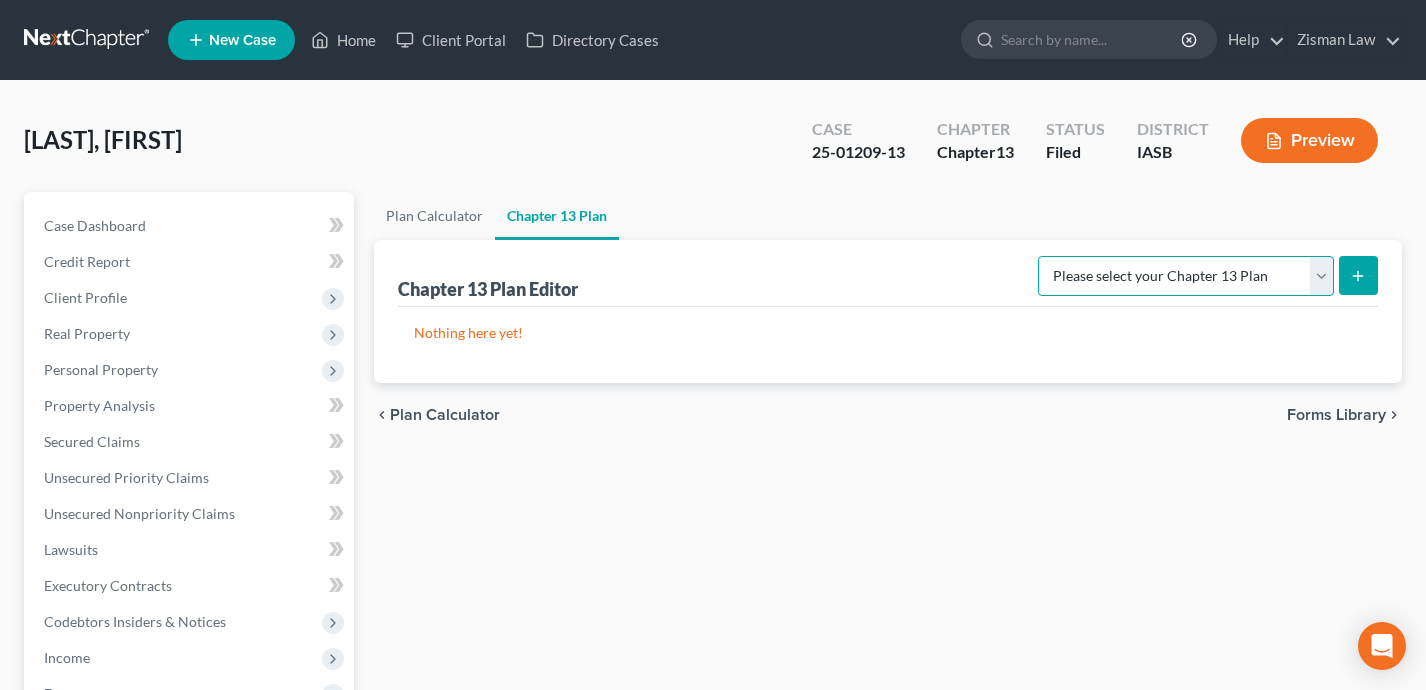 select on "0" 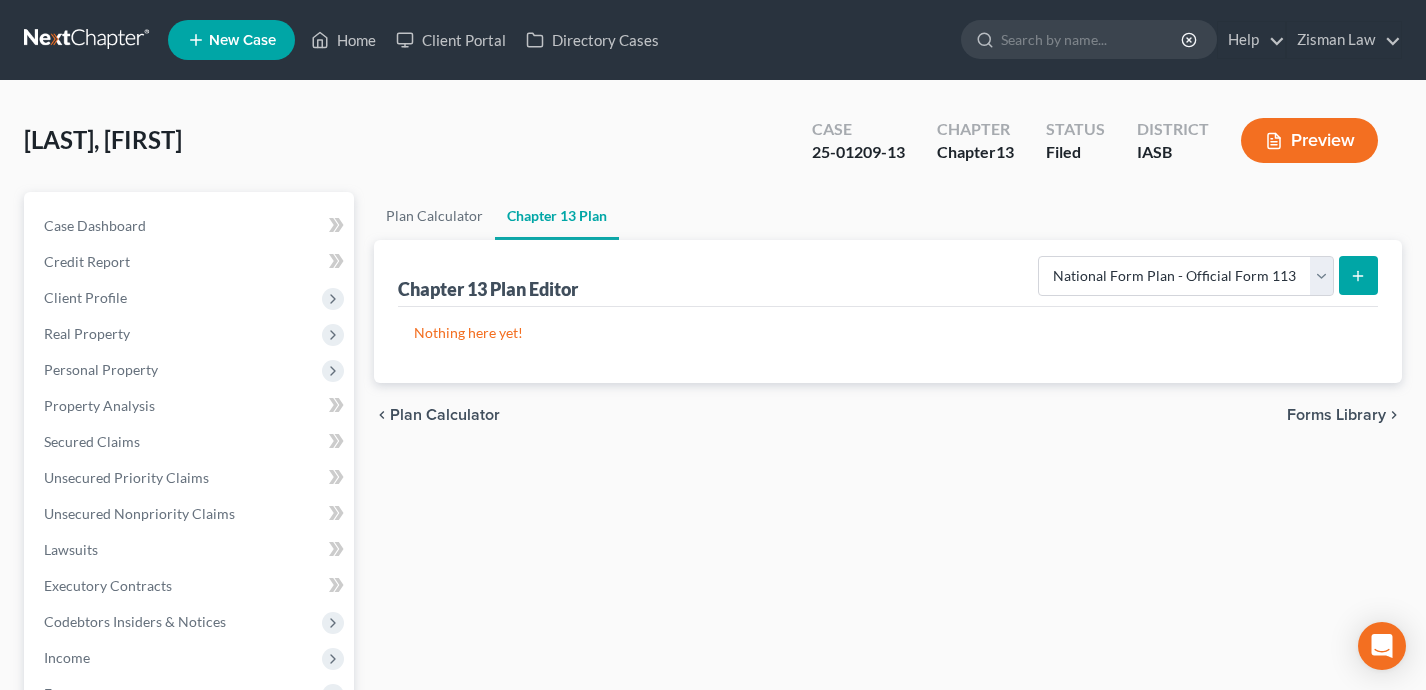 click 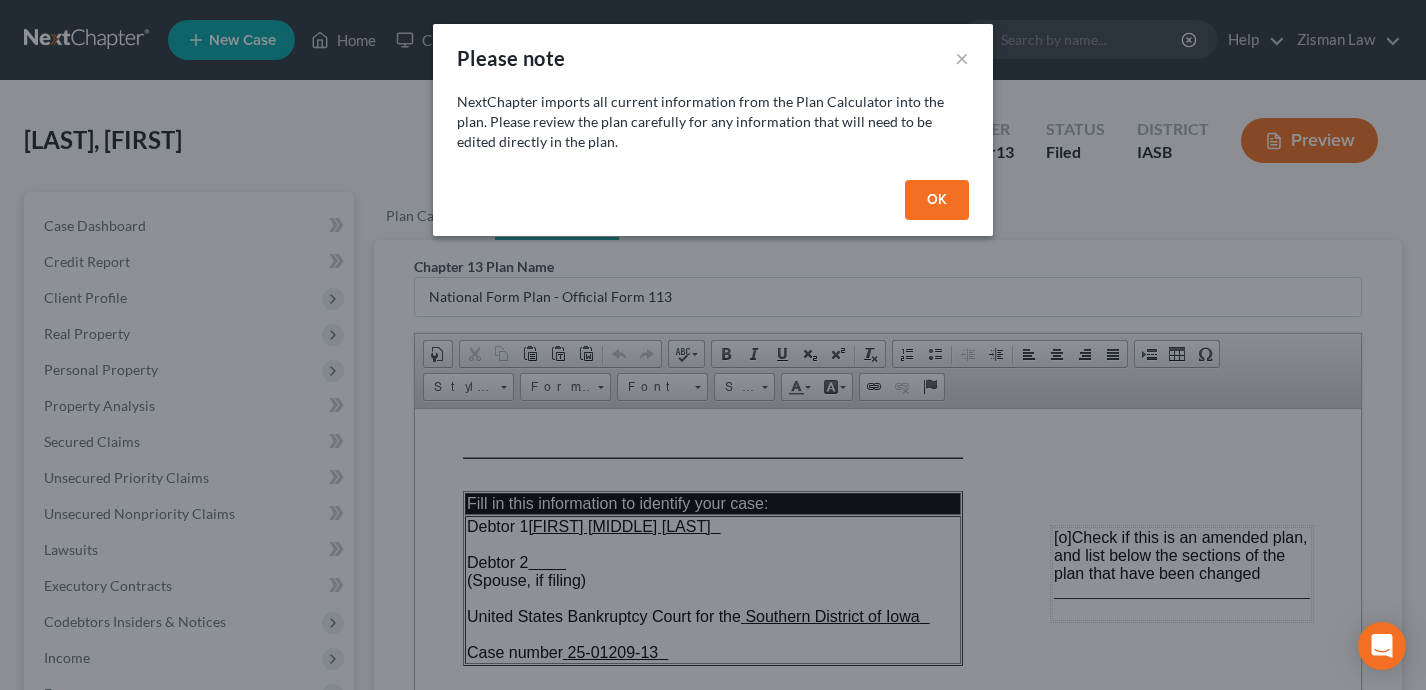 scroll, scrollTop: 0, scrollLeft: 0, axis: both 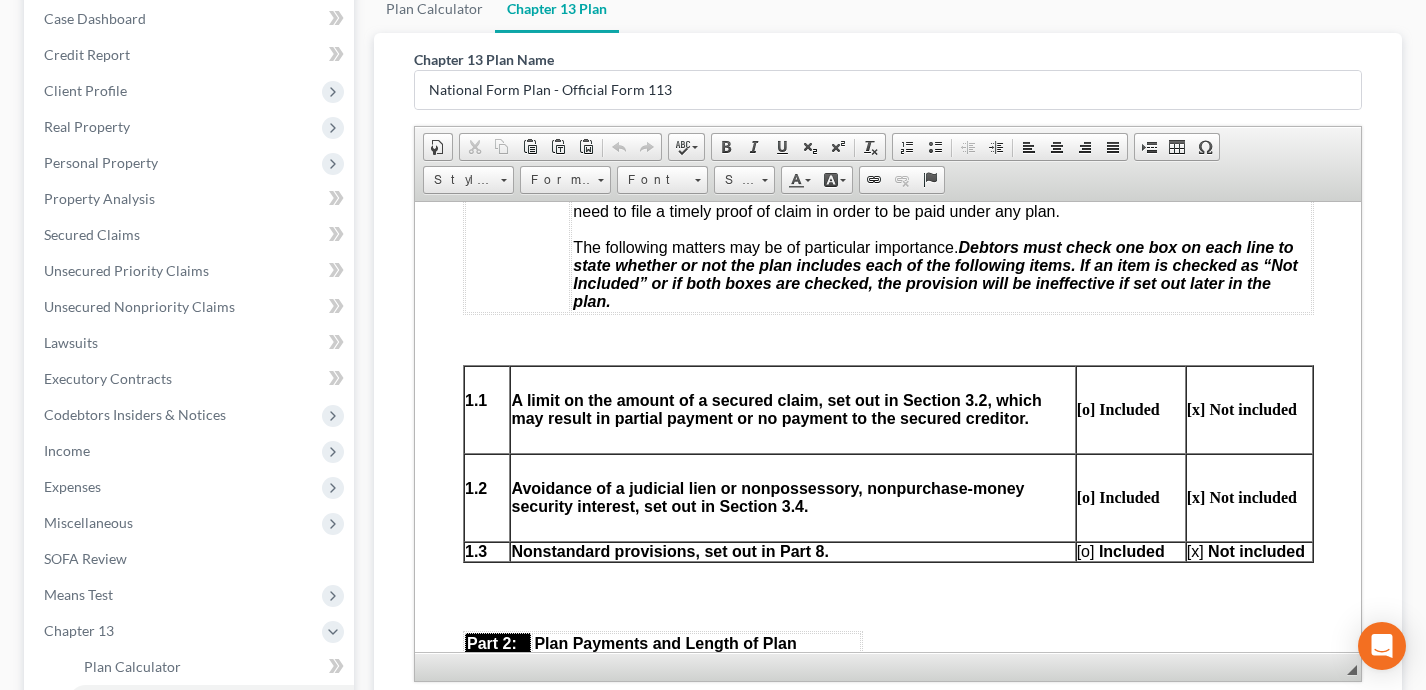 click on "[x]" at bounding box center (1194, 550) 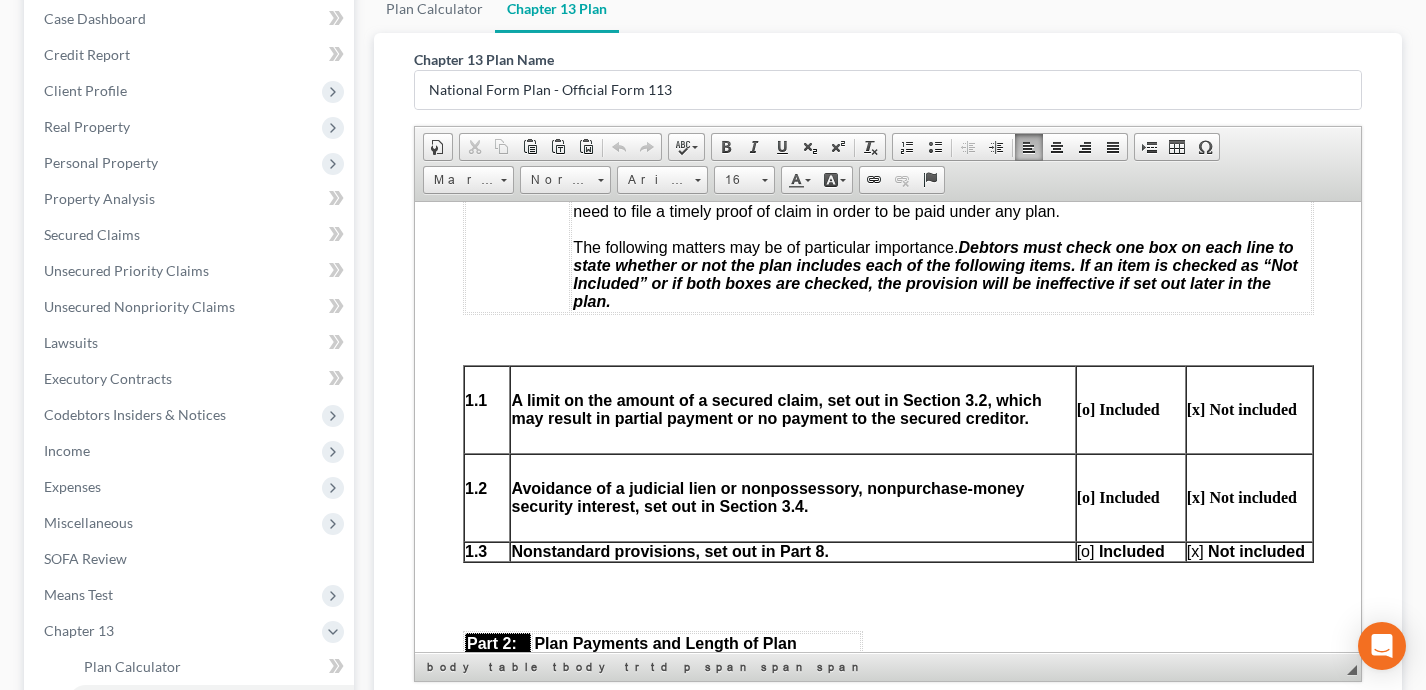 type 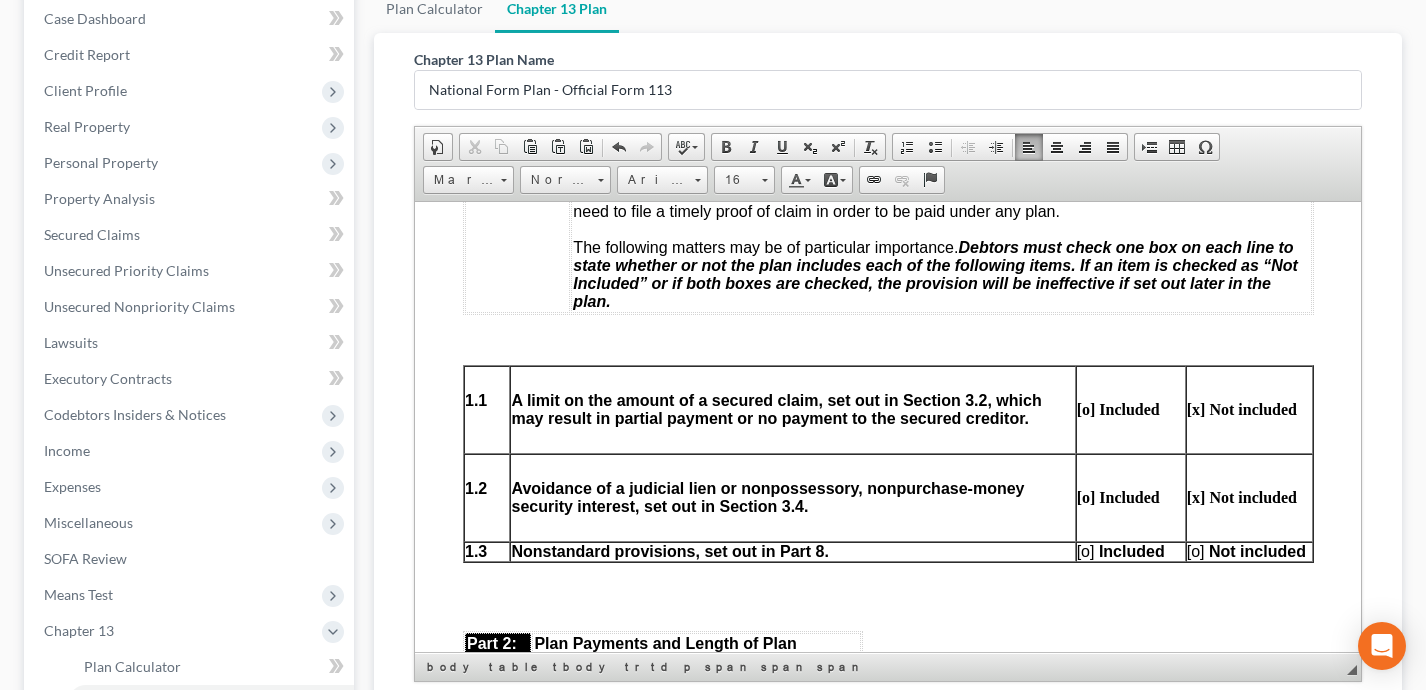 click on "[o]" at bounding box center [1085, 550] 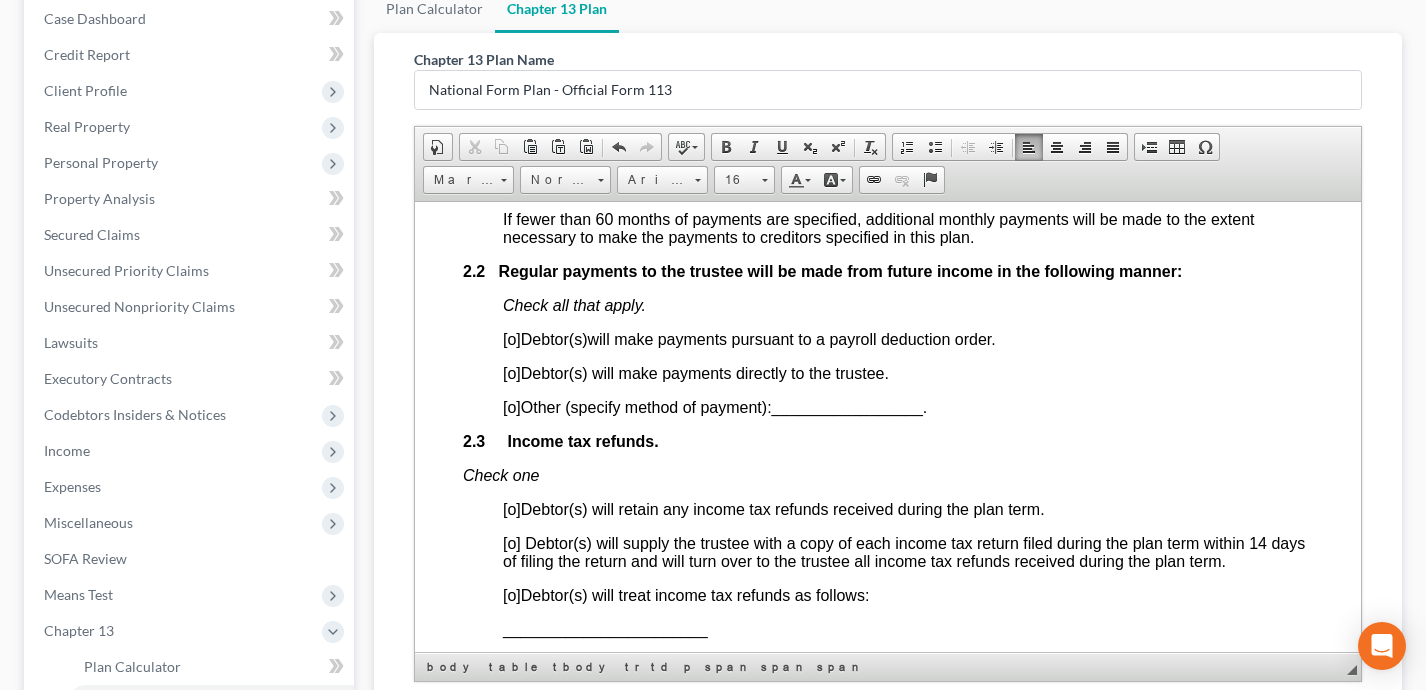 scroll, scrollTop: 1316, scrollLeft: 0, axis: vertical 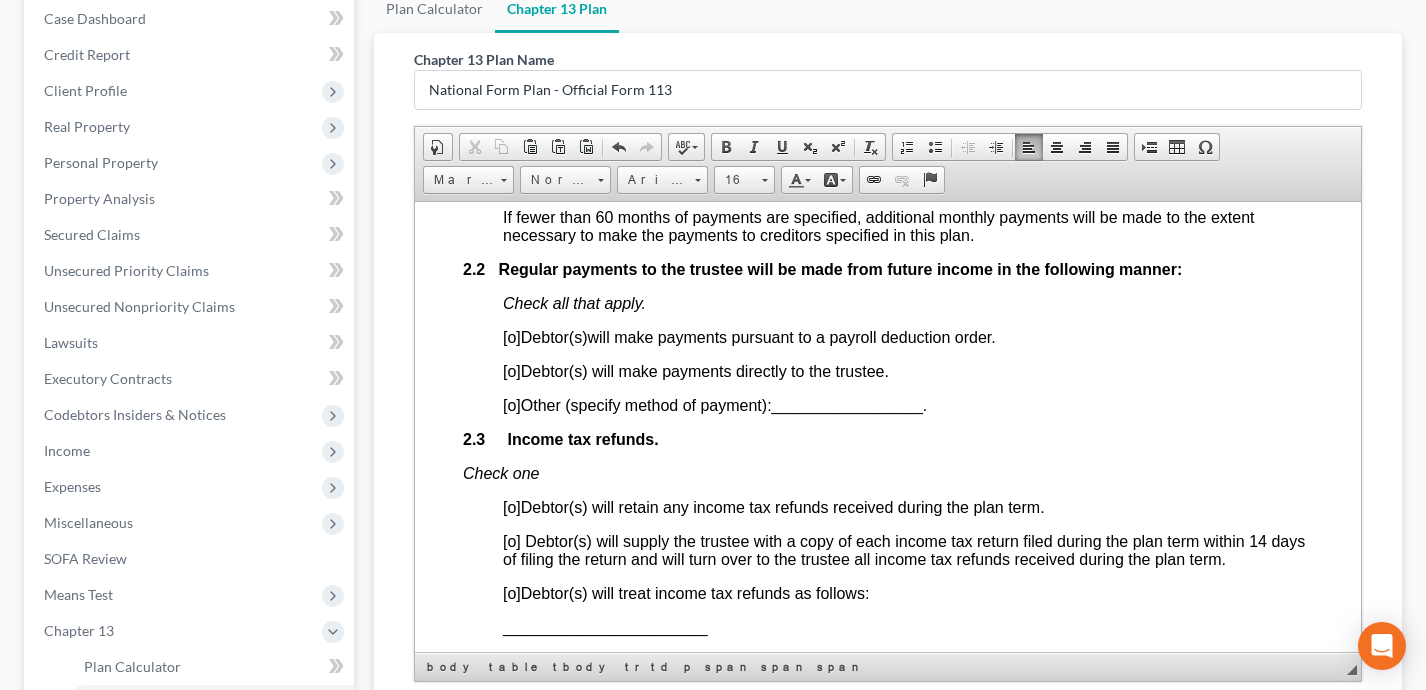 click on "[o]" at bounding box center [511, 370] 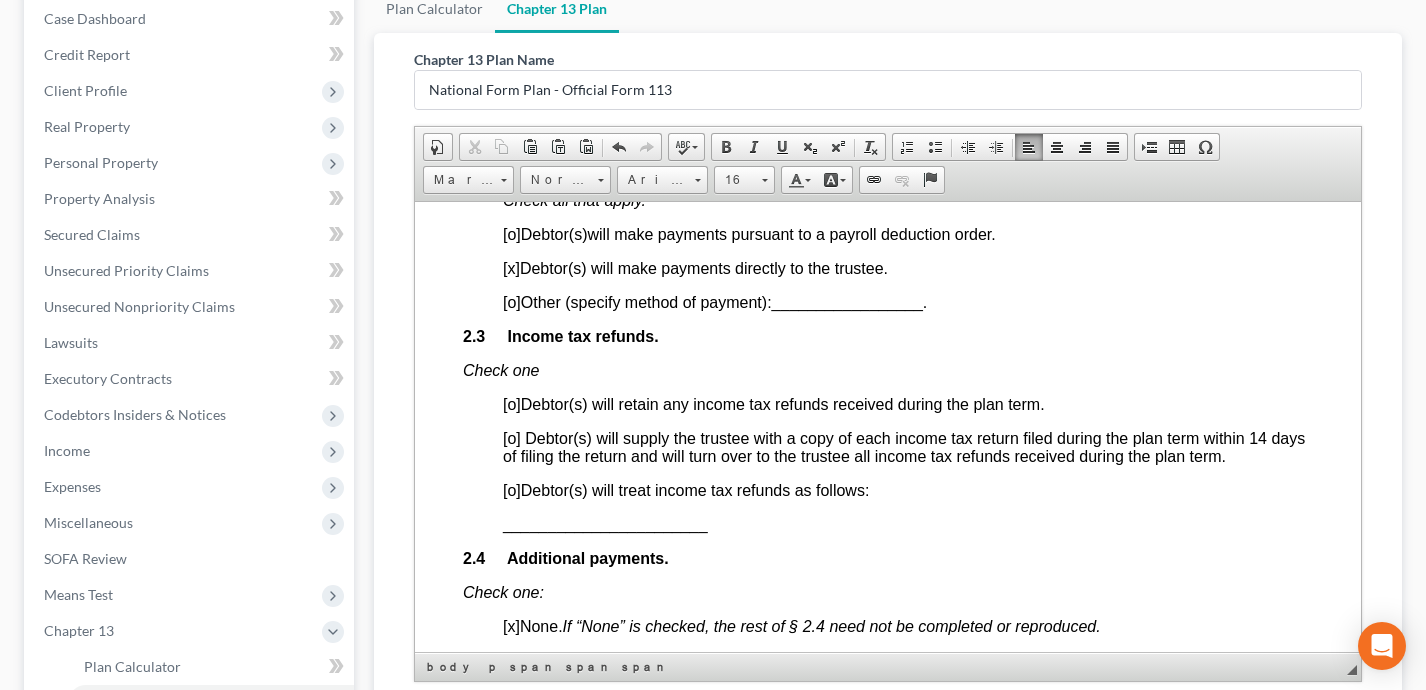 scroll, scrollTop: 1462, scrollLeft: 0, axis: vertical 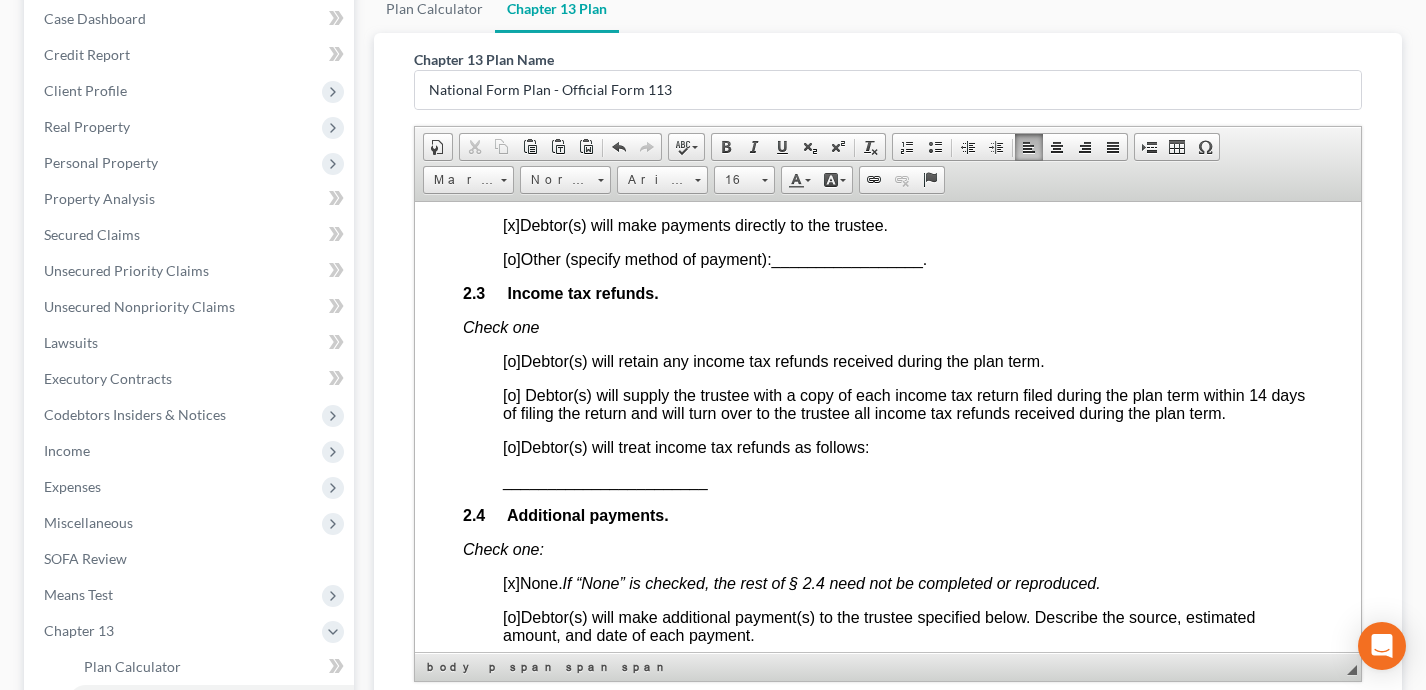 click on "[o]" at bounding box center [511, 394] 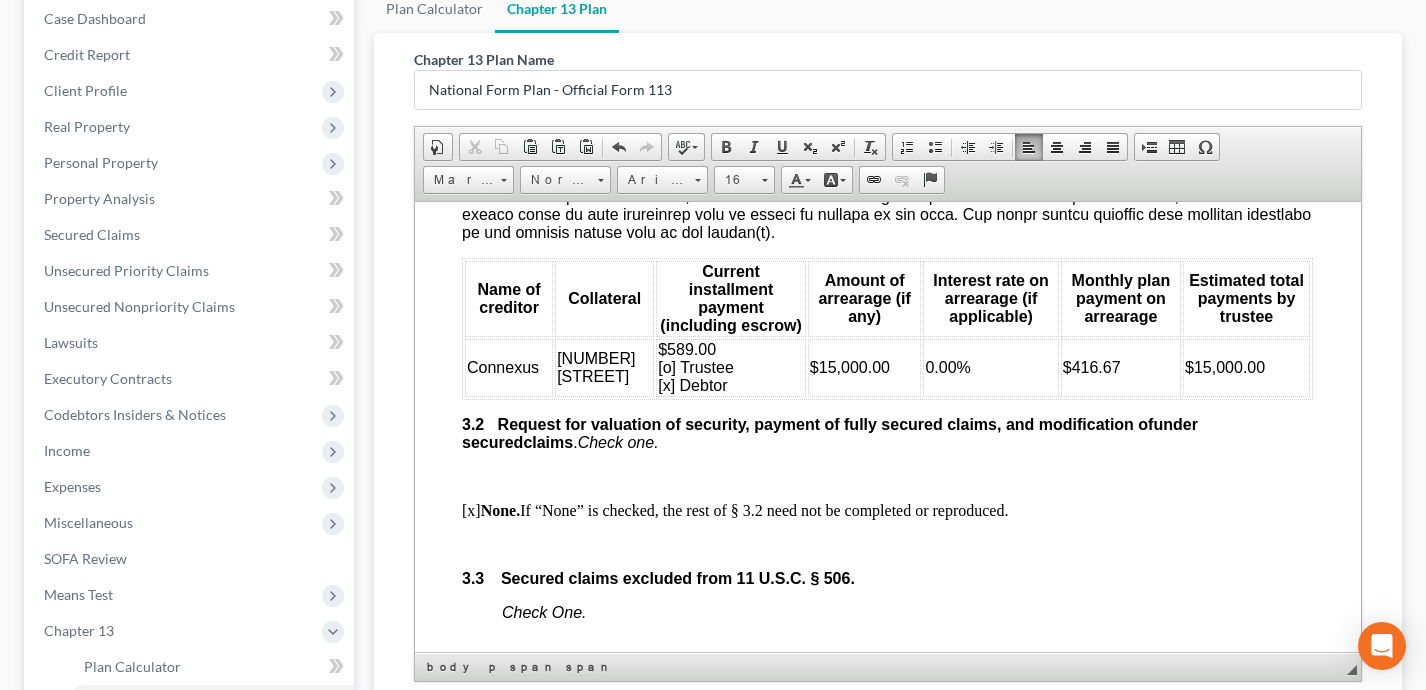 scroll, scrollTop: 2367, scrollLeft: 1, axis: both 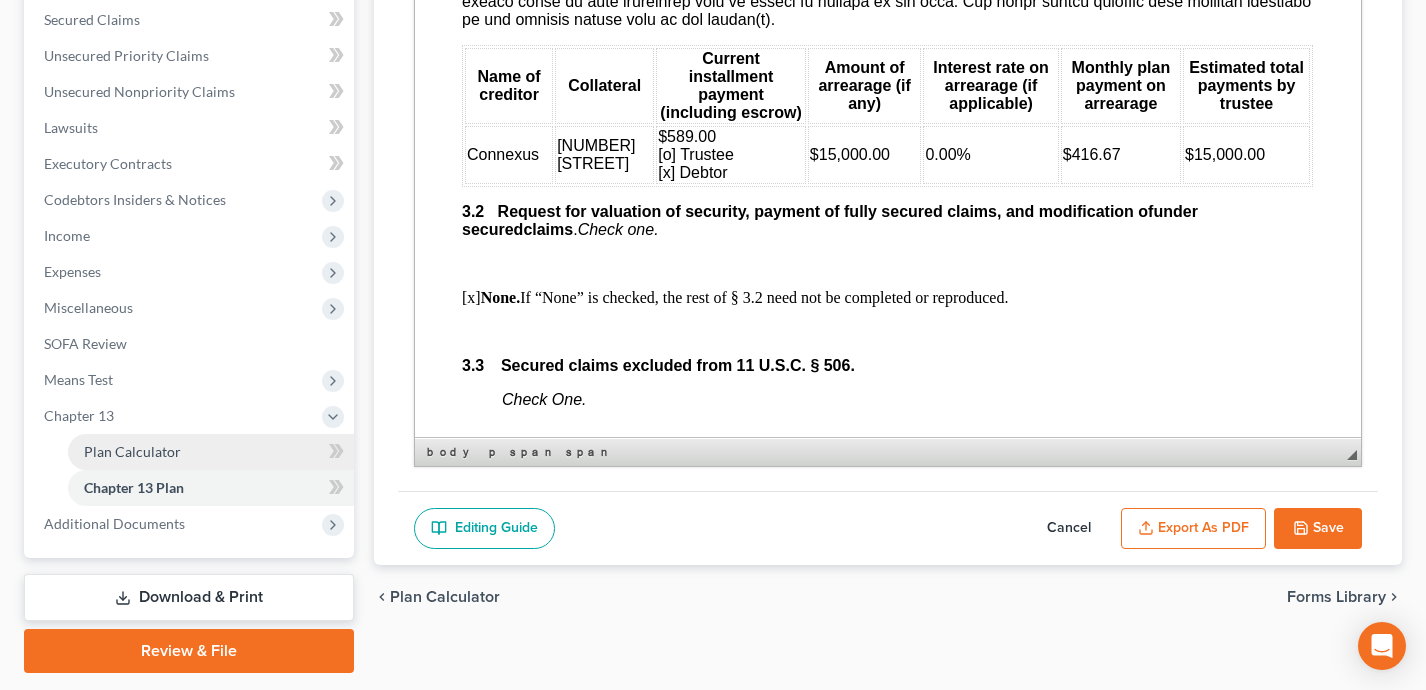 click on "Plan Calculator" at bounding box center (211, 452) 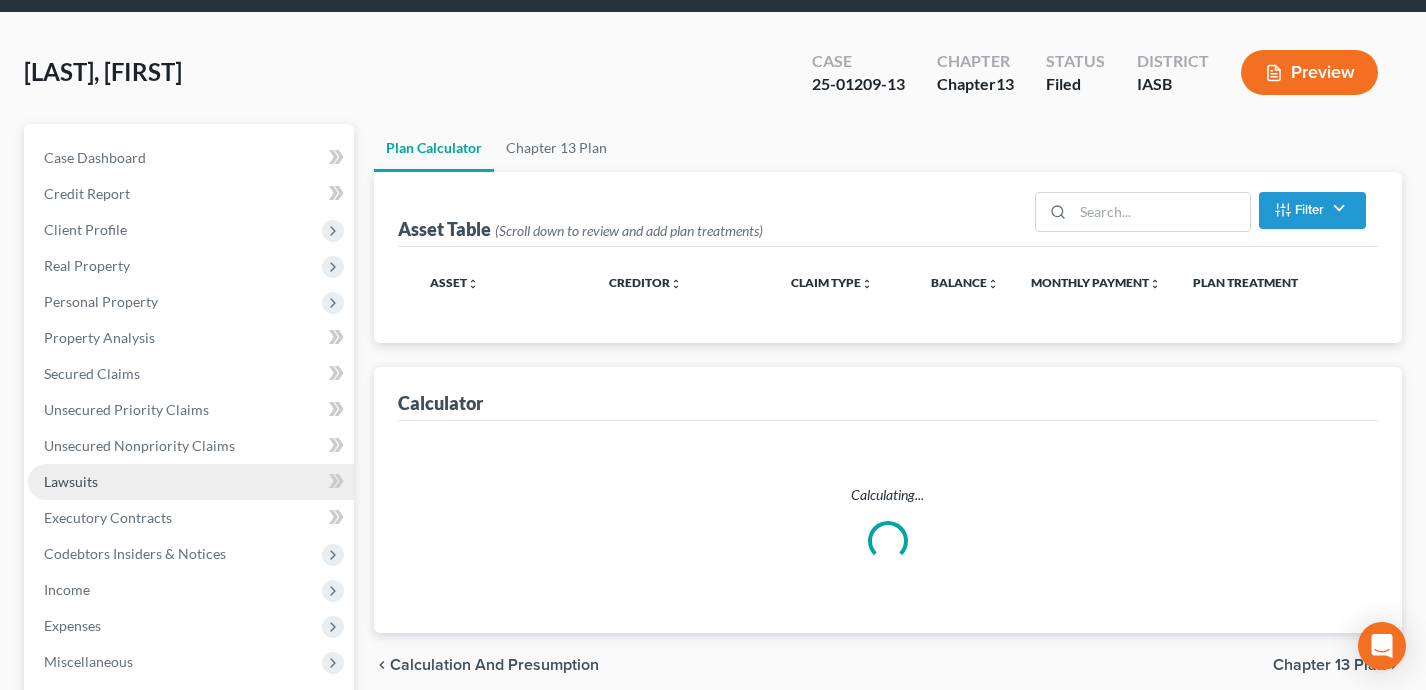 scroll, scrollTop: 0, scrollLeft: 0, axis: both 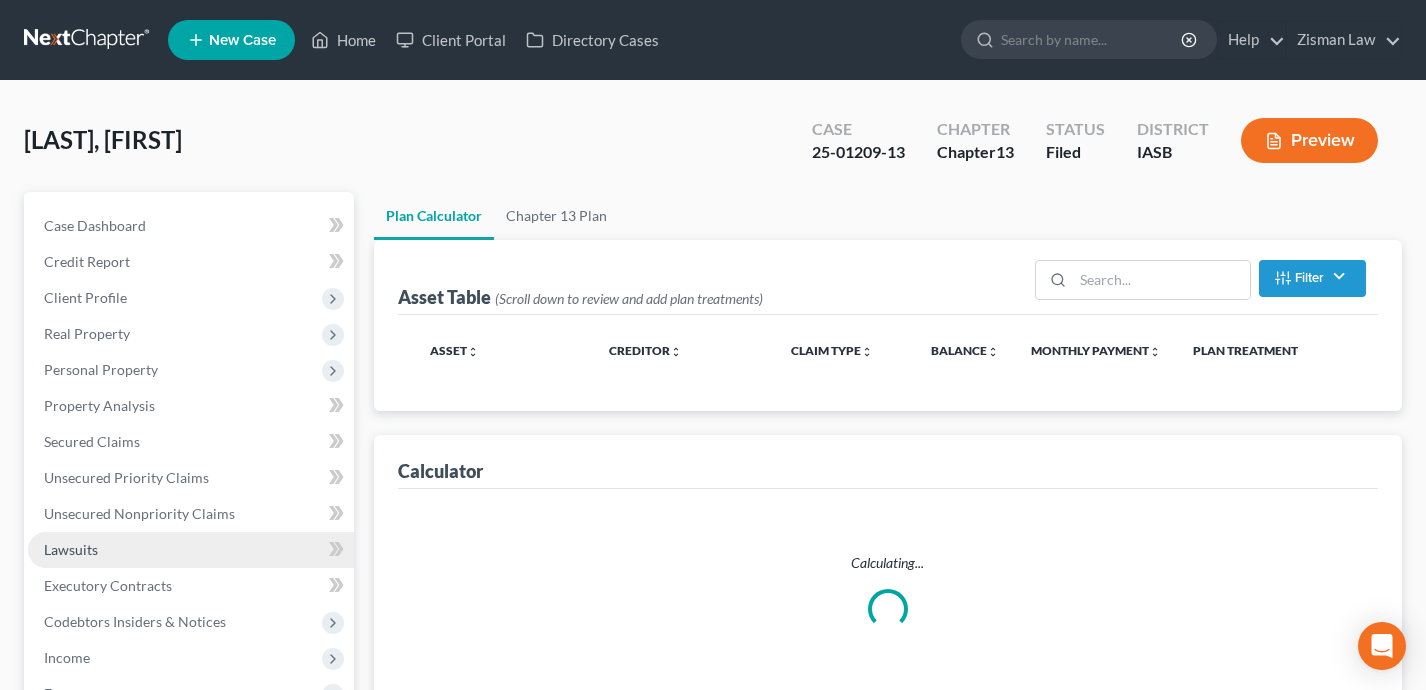 select on "35" 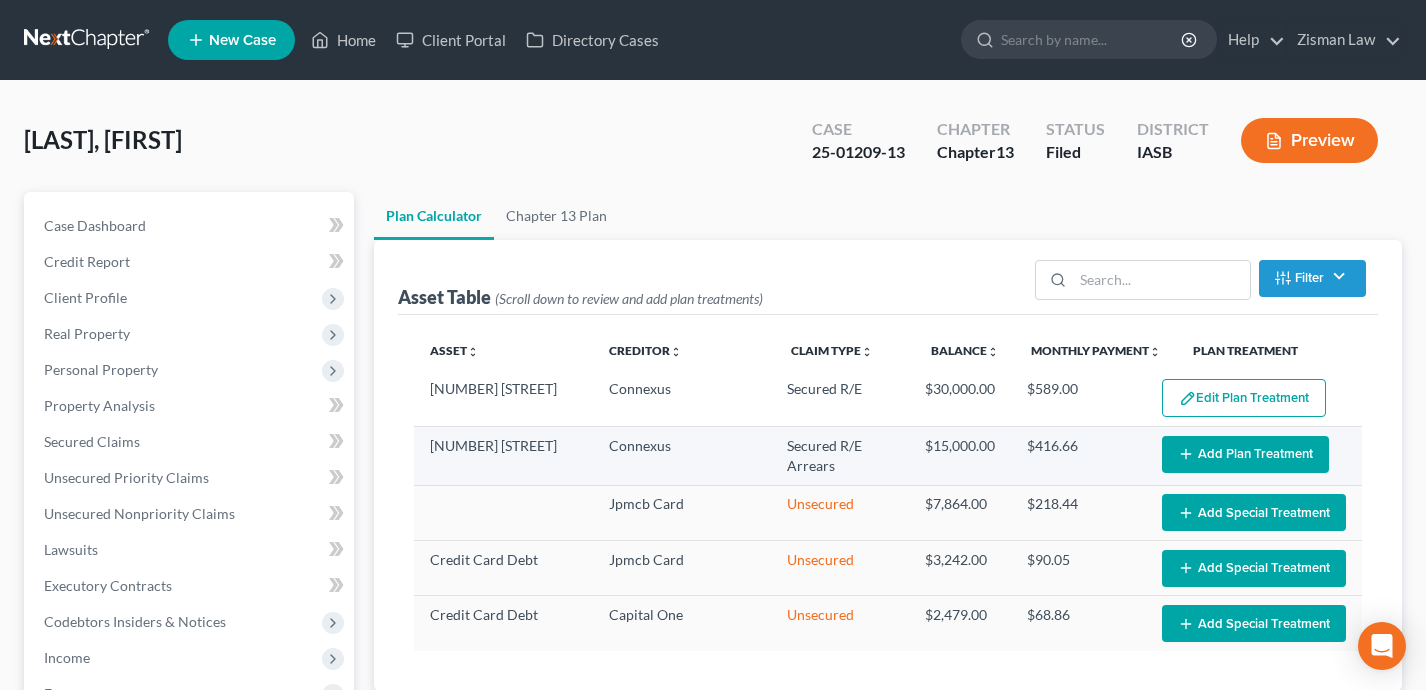 click on "Add Plan Treatment" at bounding box center (1245, 454) 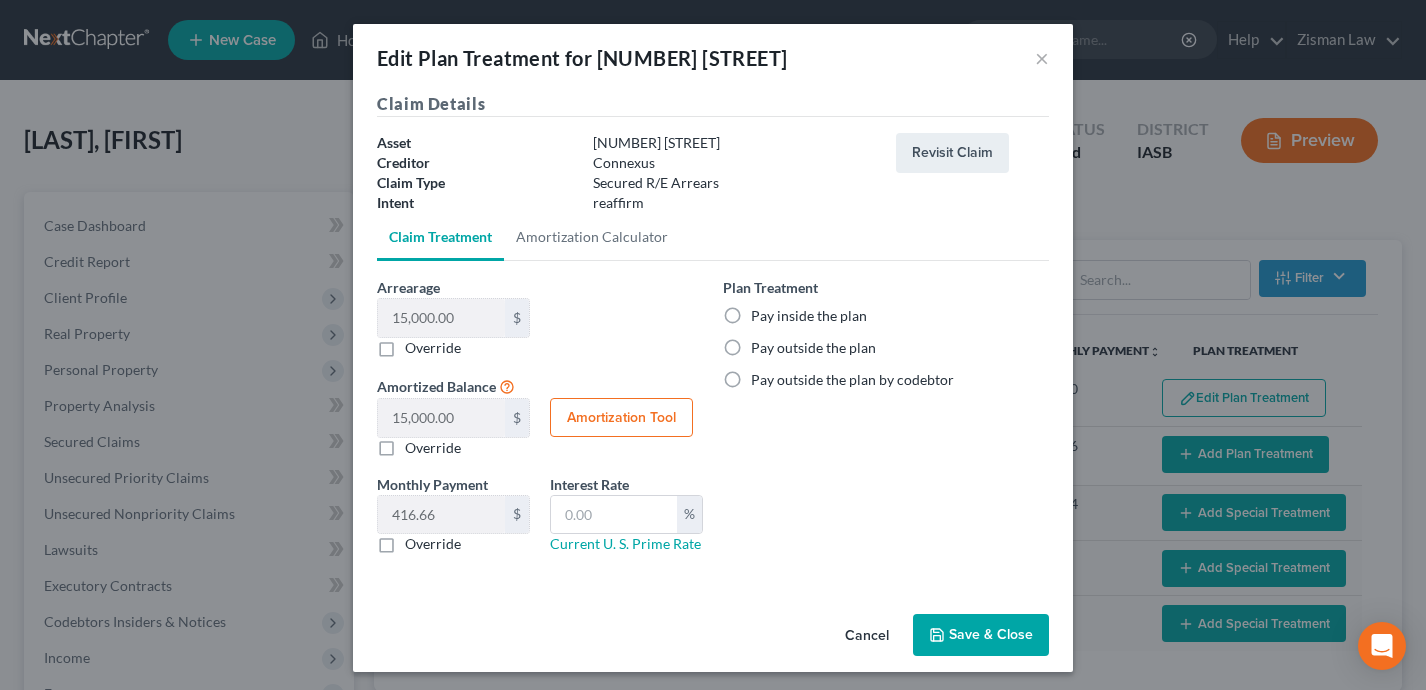 click on "Pay inside the plan" at bounding box center [809, 316] 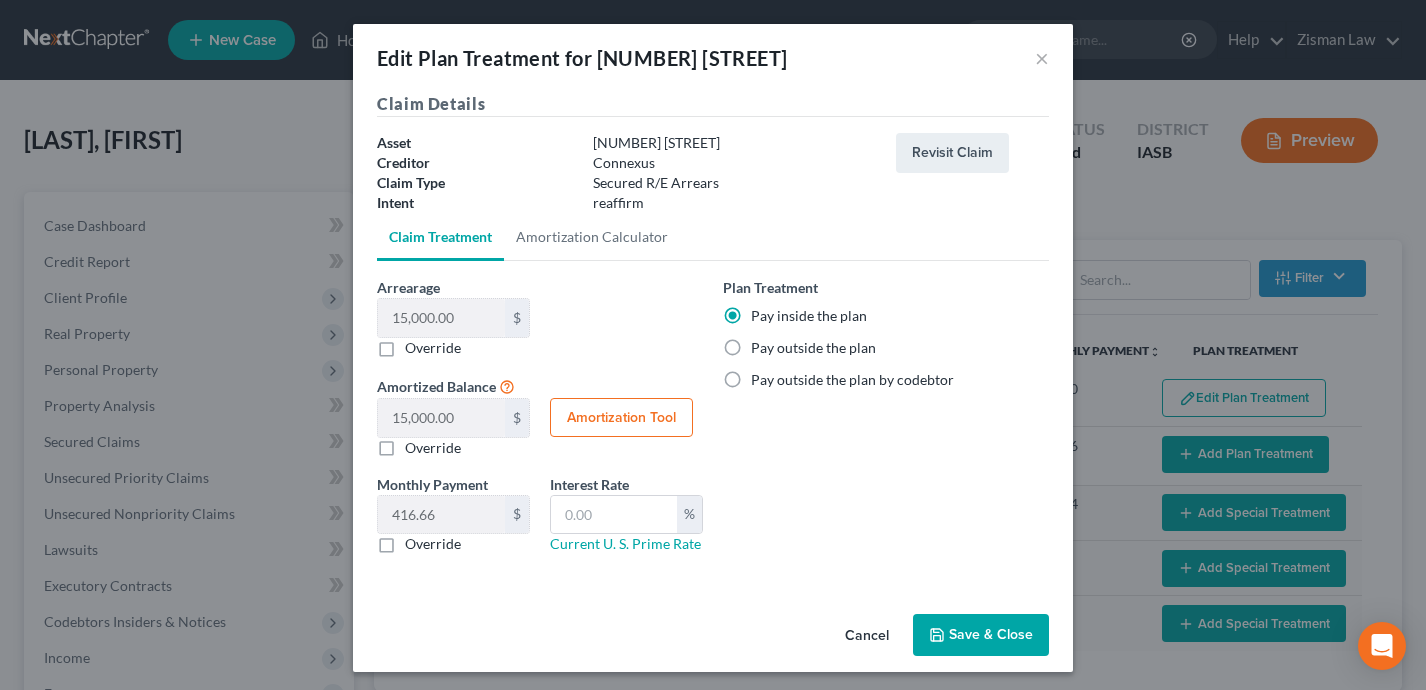 click on "Save & Close" at bounding box center (981, 635) 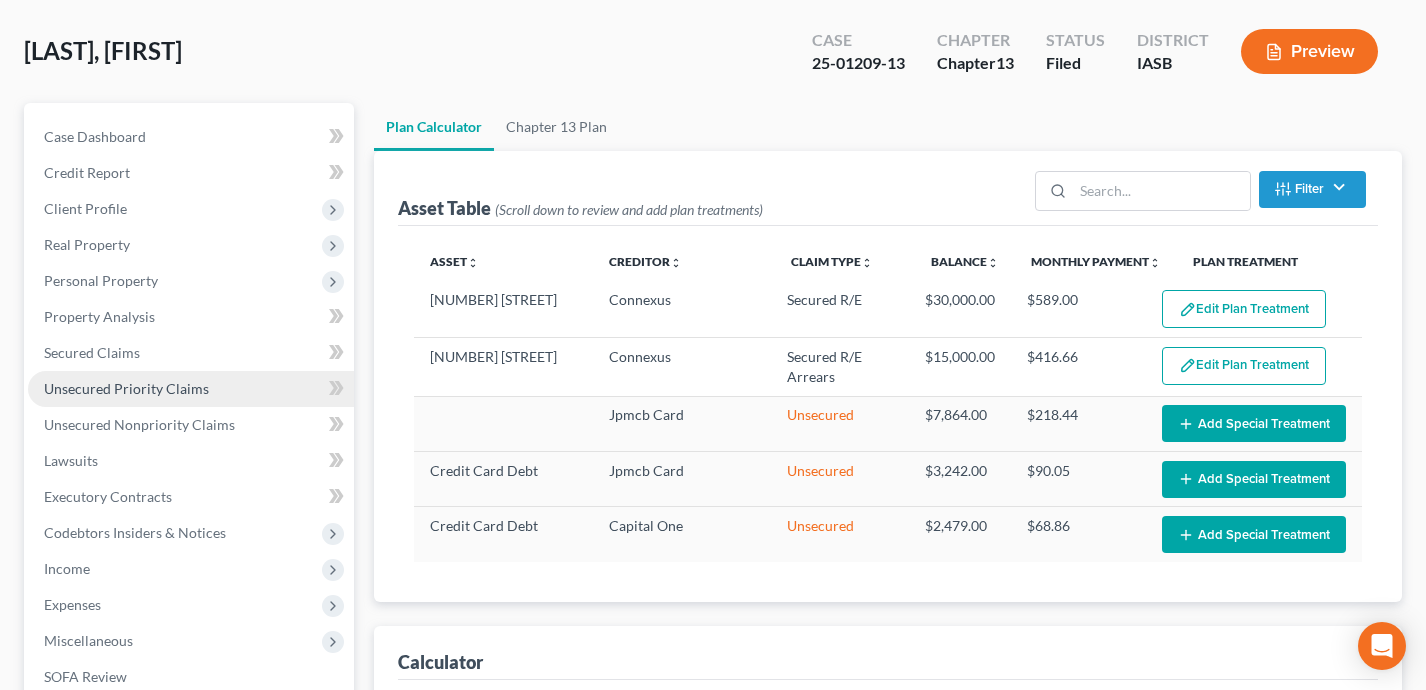 select on "35" 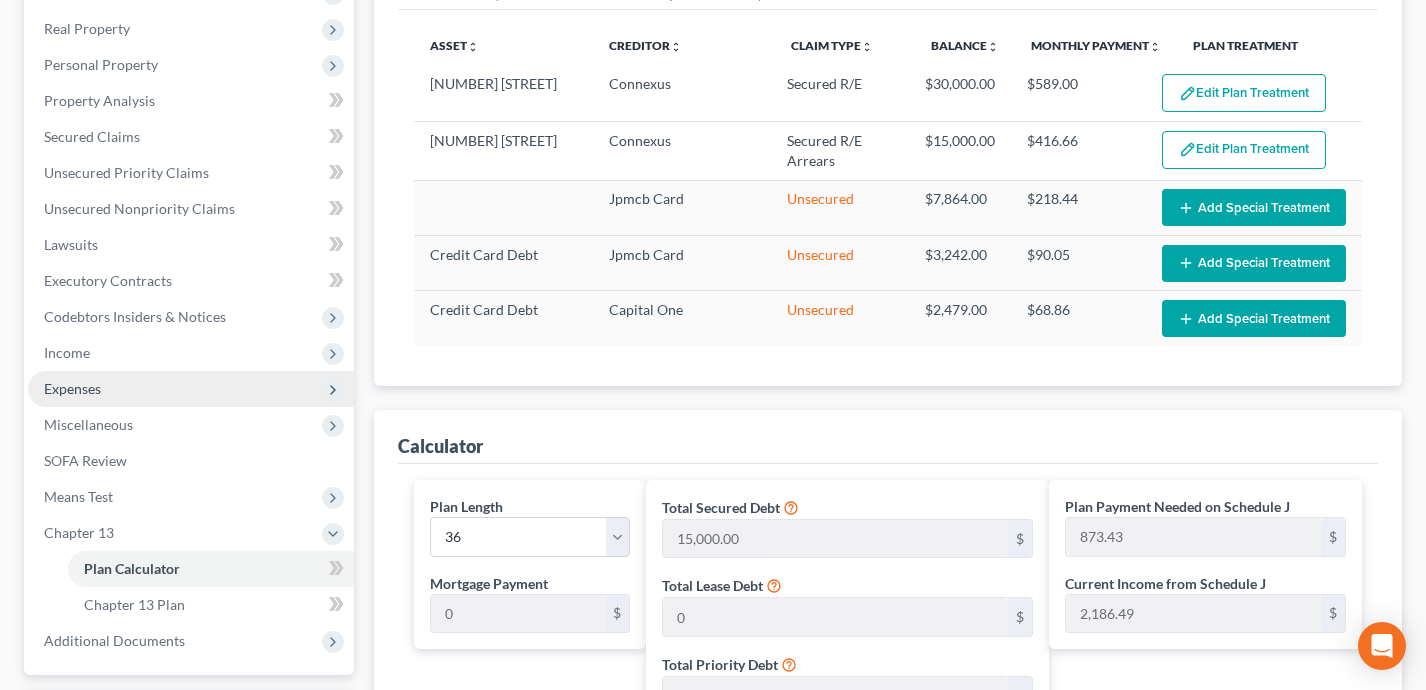 scroll, scrollTop: 542, scrollLeft: 0, axis: vertical 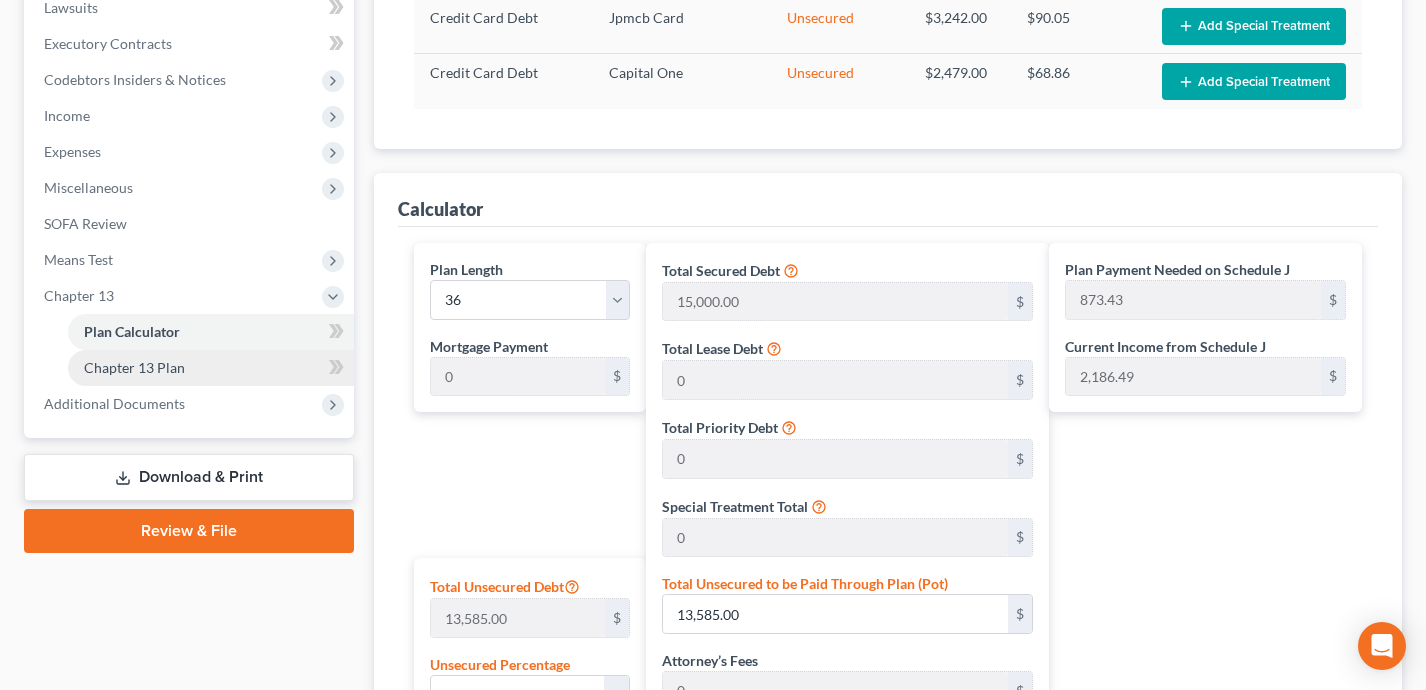 click on "Chapter 13 Plan" at bounding box center [211, 368] 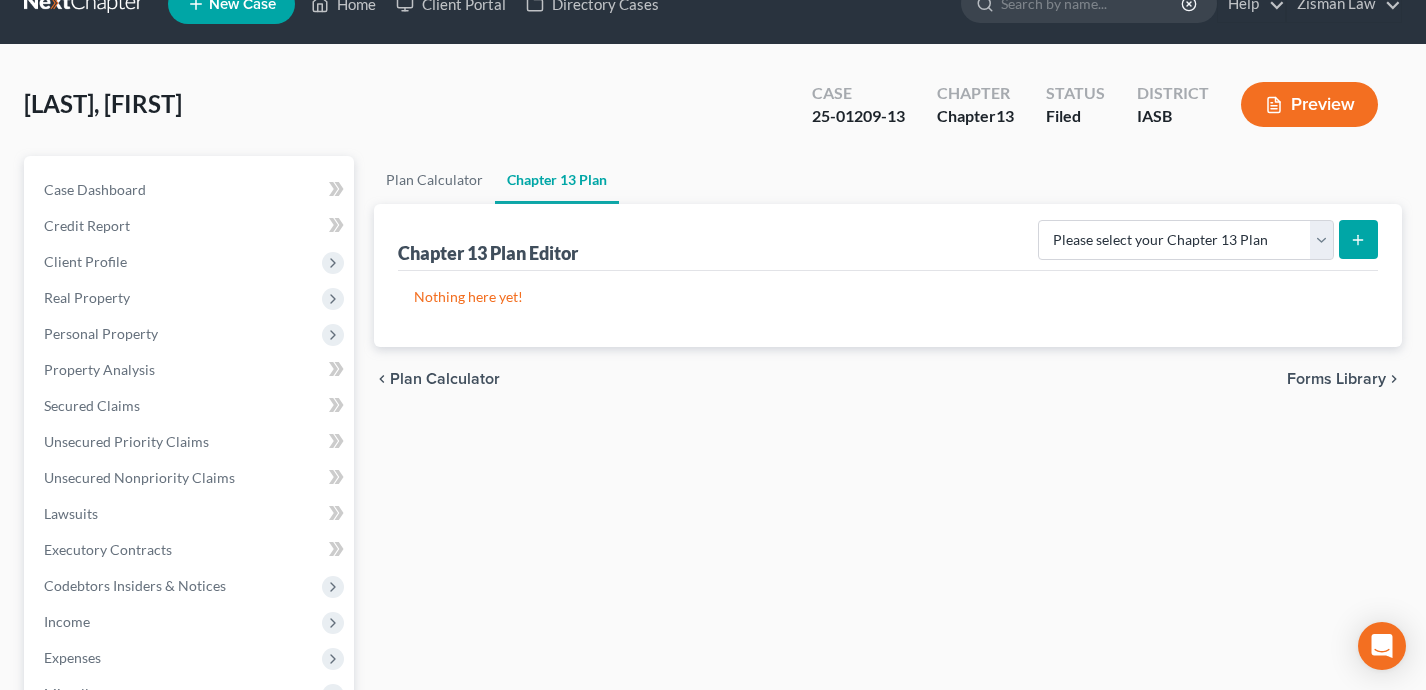 scroll, scrollTop: 0, scrollLeft: 0, axis: both 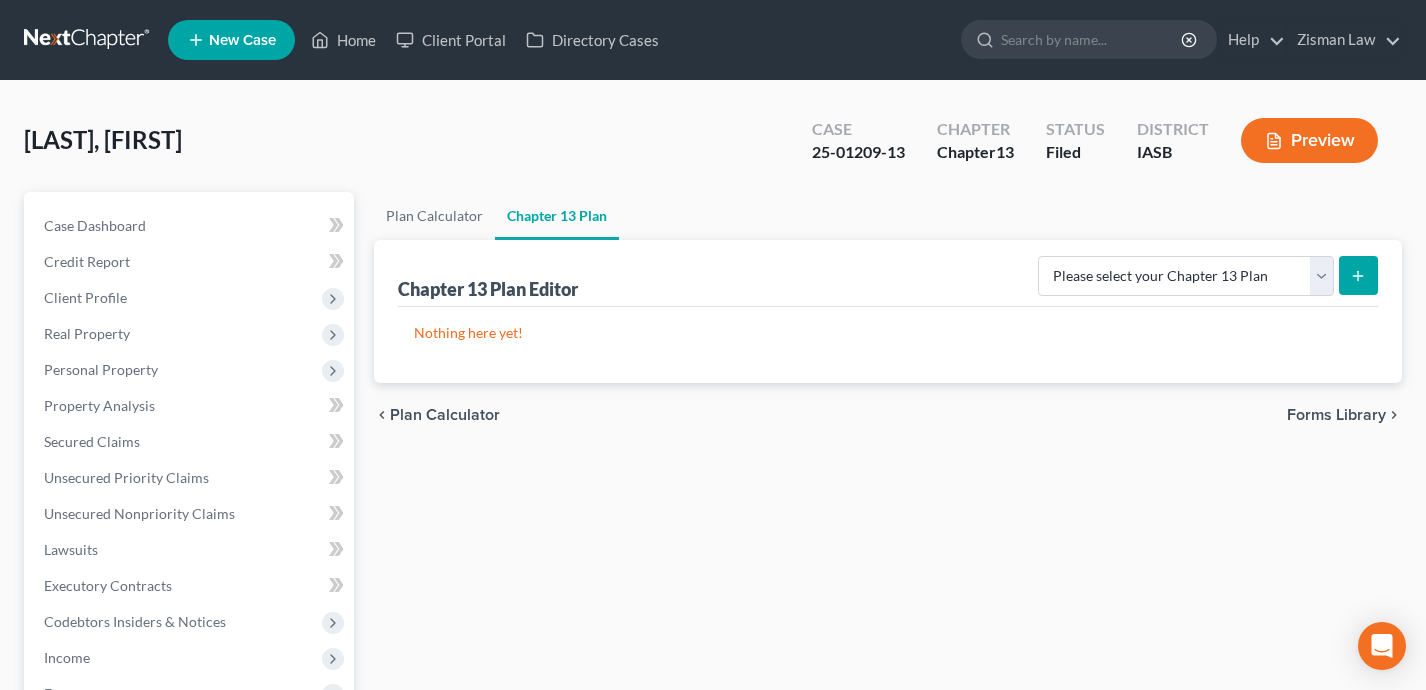 click on "Chapter 13 Plan Editor Please select your Chapter 13 Plan National Form Plan - Official Form 113" at bounding box center (888, 273) 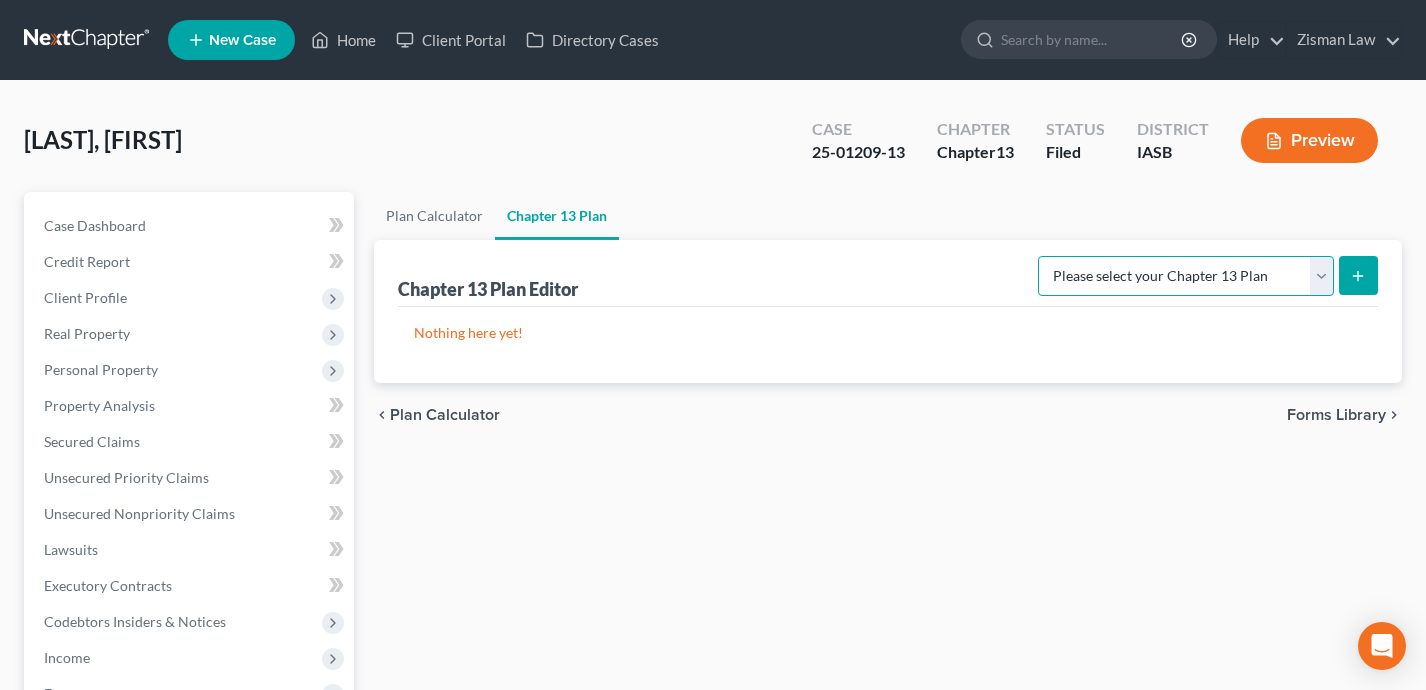 click on "Please select your Chapter 13 Plan National Form Plan - Official Form 113" at bounding box center (1186, 276) 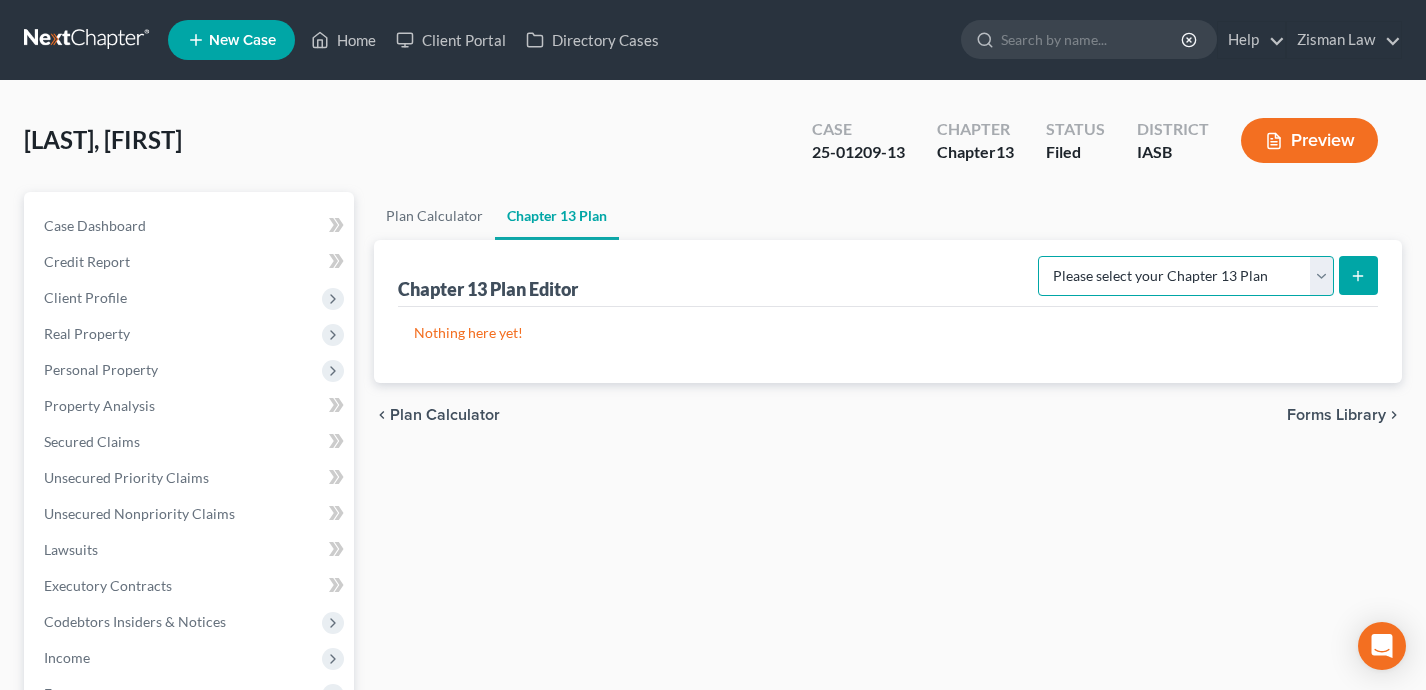 select on "0" 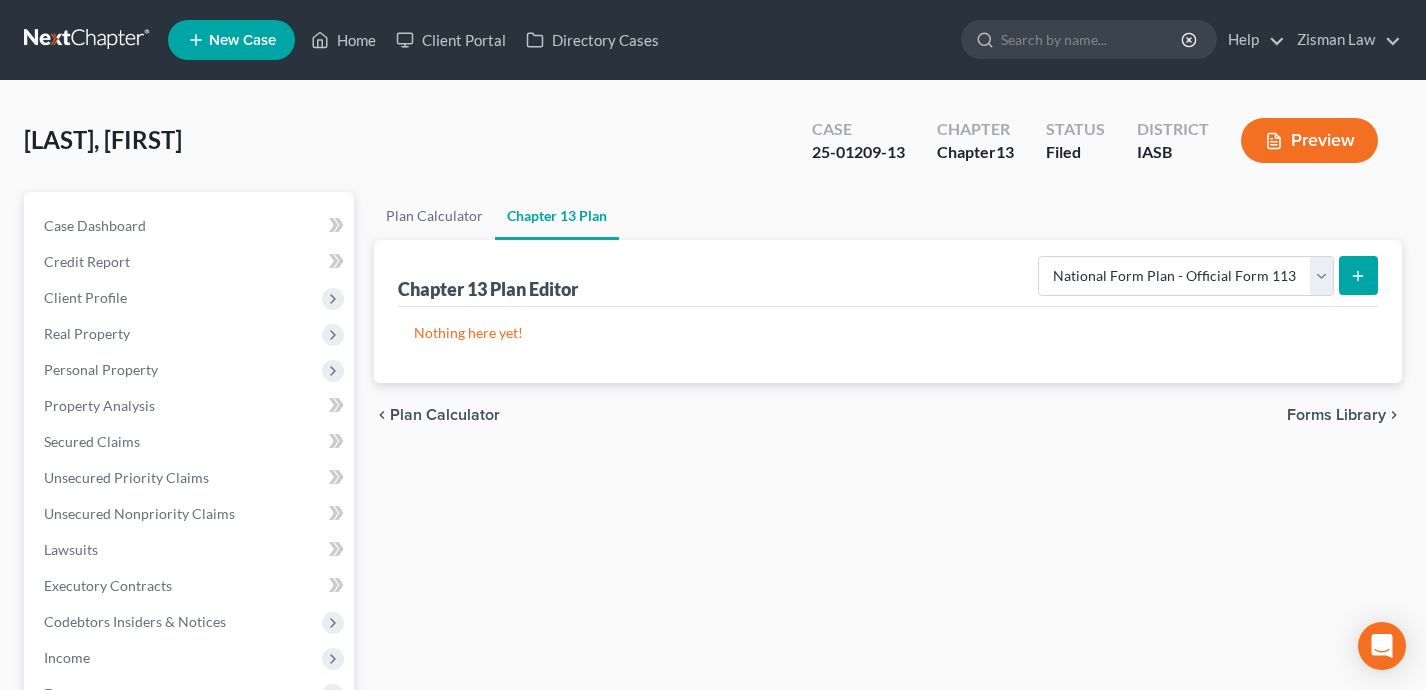 click at bounding box center [1358, 275] 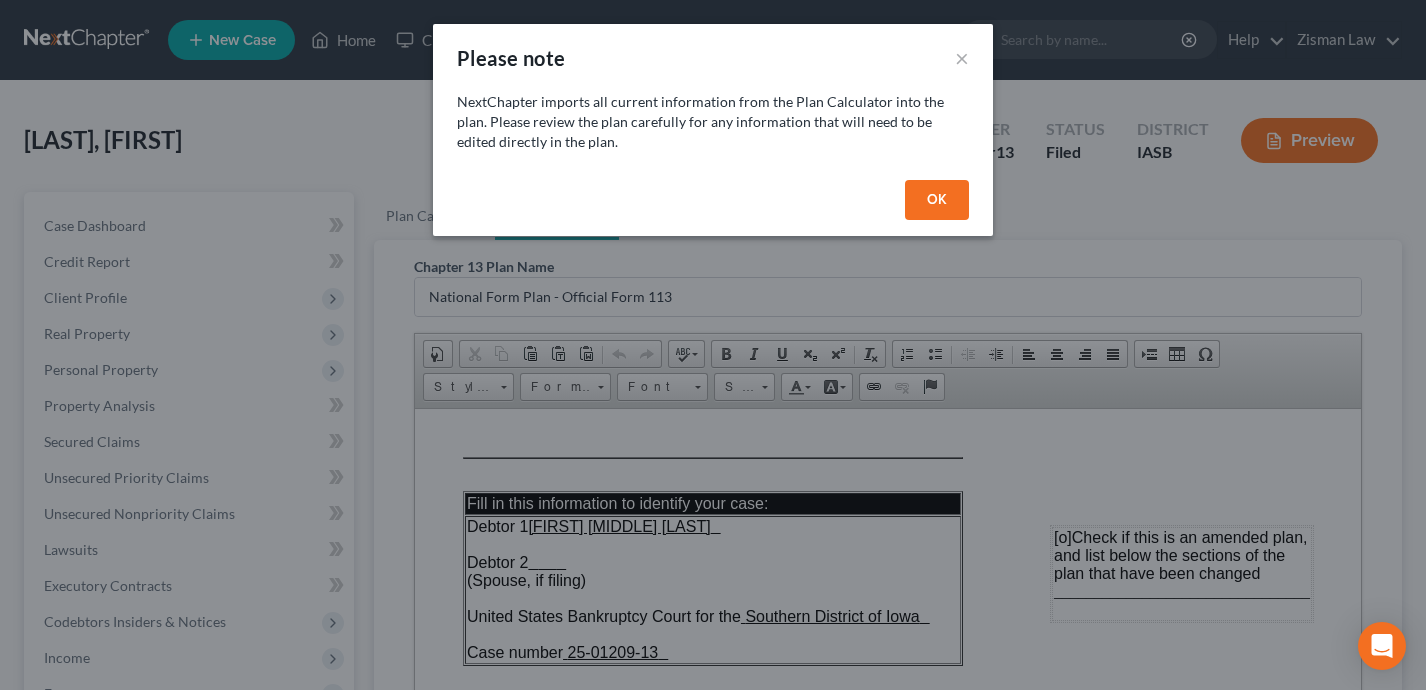 scroll, scrollTop: 0, scrollLeft: 0, axis: both 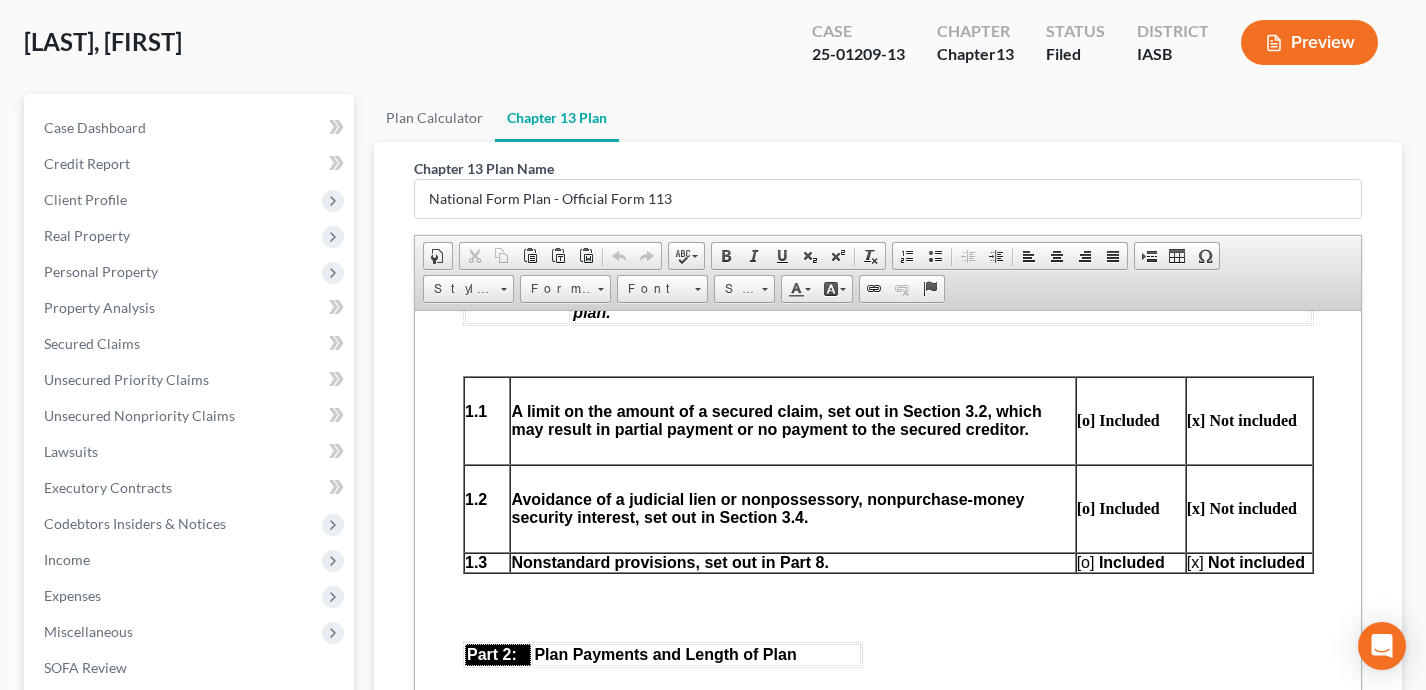 click on "[x]" at bounding box center [1194, 561] 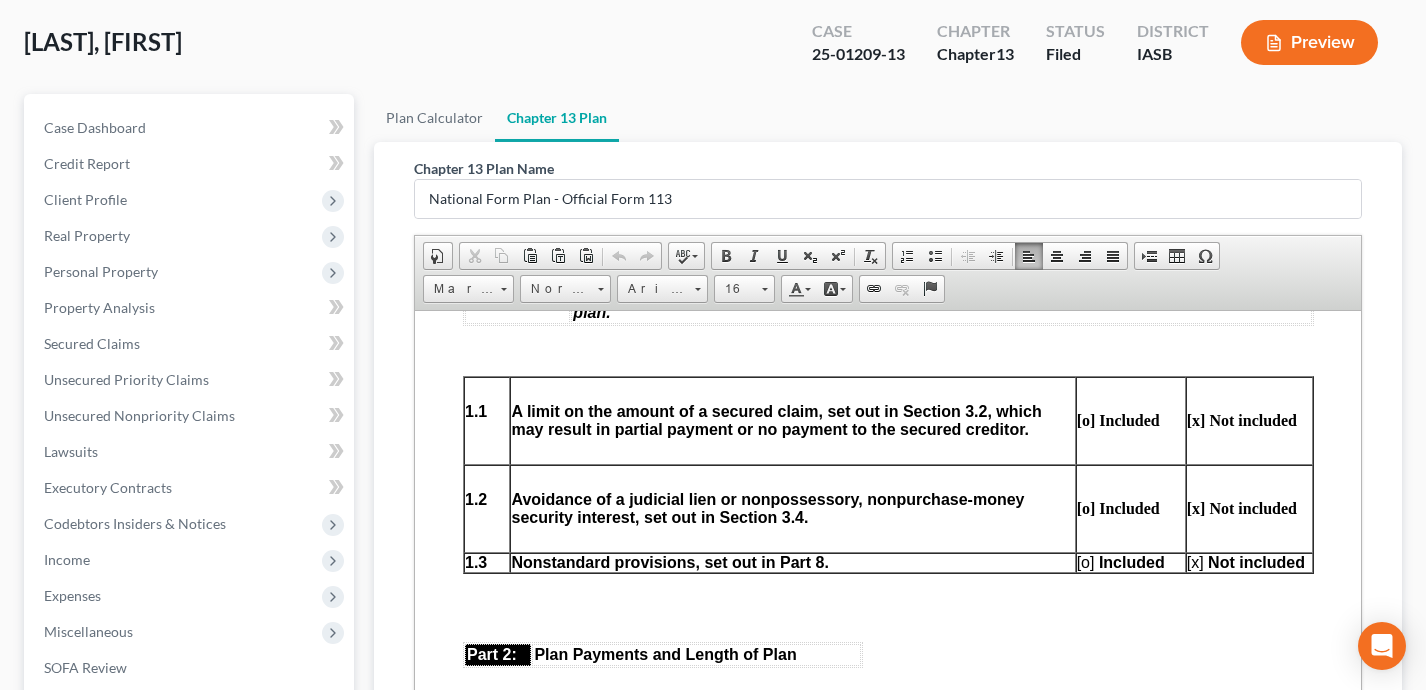 type 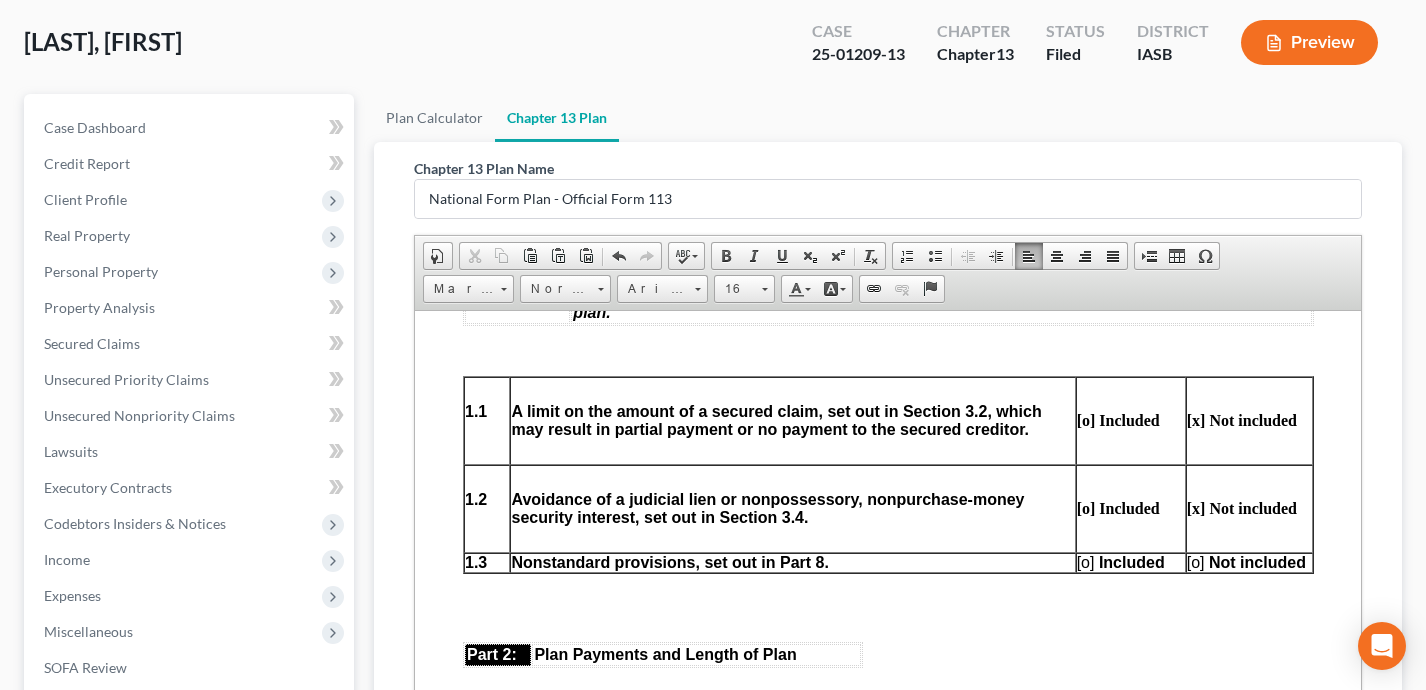 click on "[o]" at bounding box center [1085, 561] 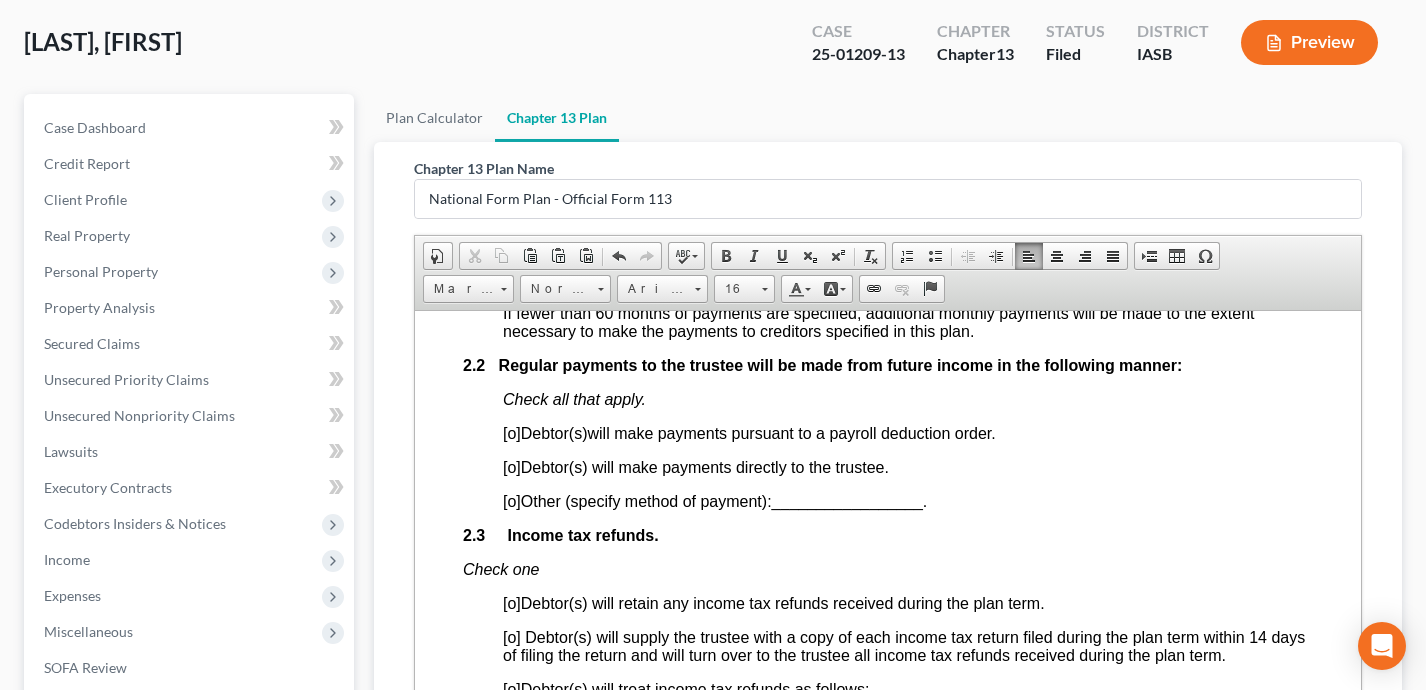 scroll, scrollTop: 1360, scrollLeft: 0, axis: vertical 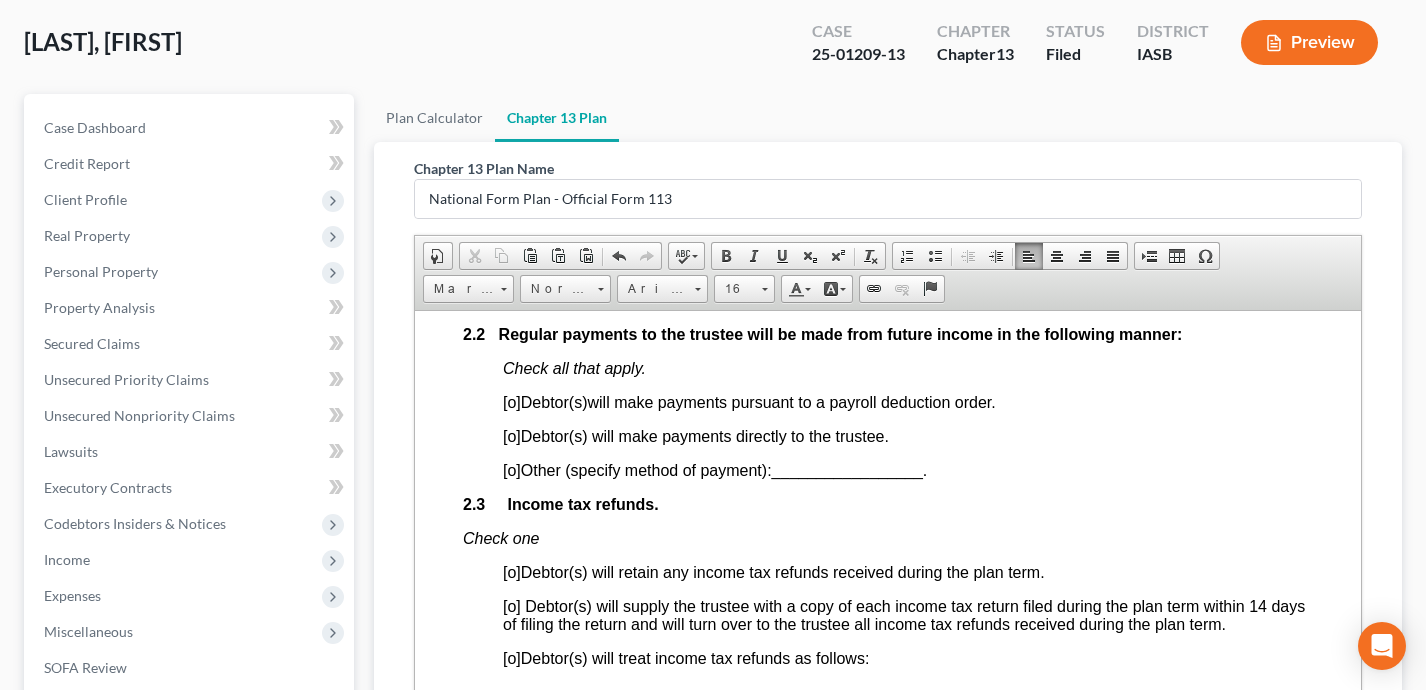 click on "[o]" at bounding box center [511, 435] 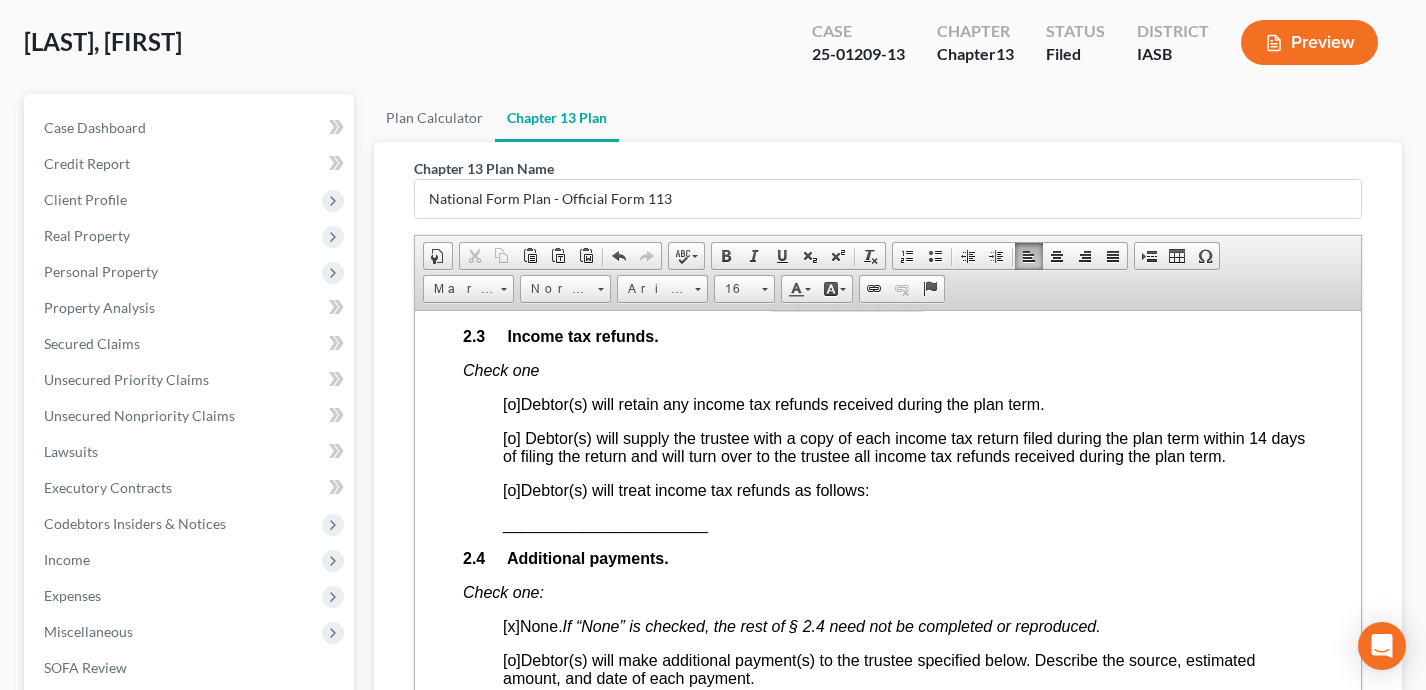 scroll, scrollTop: 1536, scrollLeft: 0, axis: vertical 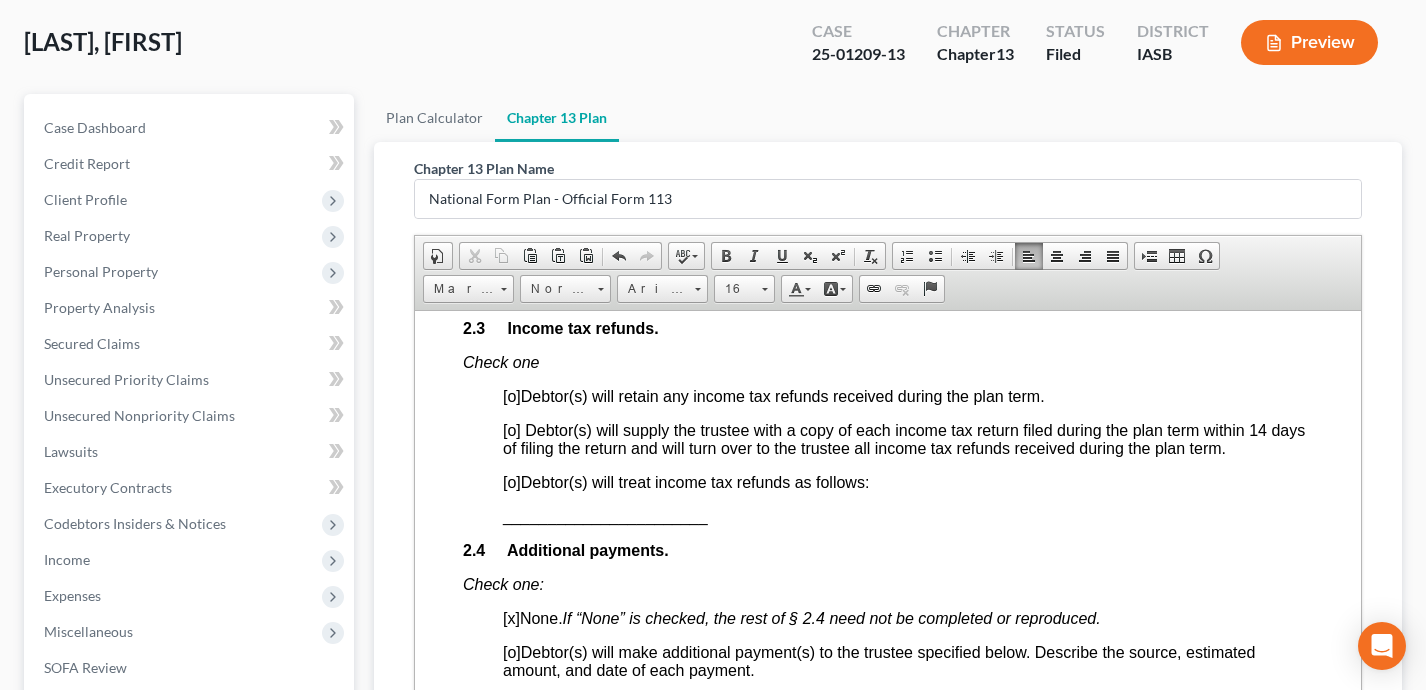click on "[o]" at bounding box center (511, 429) 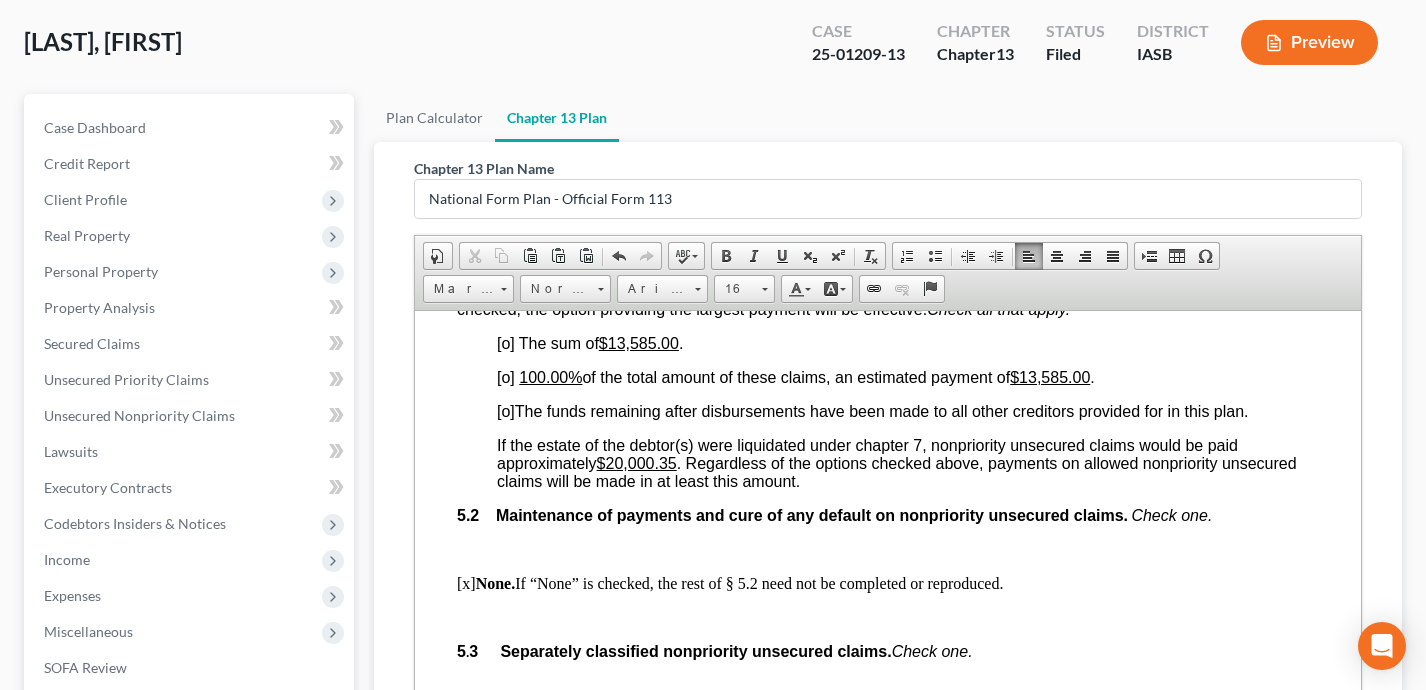 scroll, scrollTop: 4197, scrollLeft: 6, axis: both 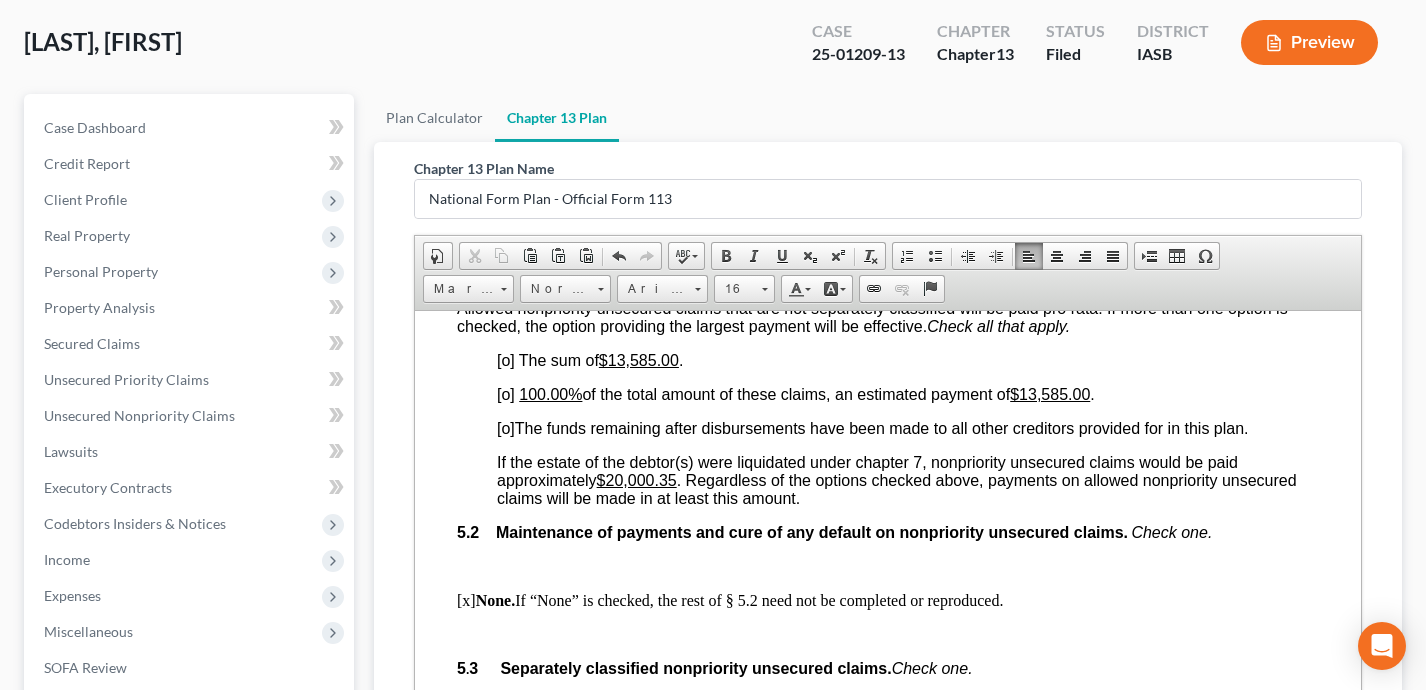 click on "[o]" at bounding box center (505, 393) 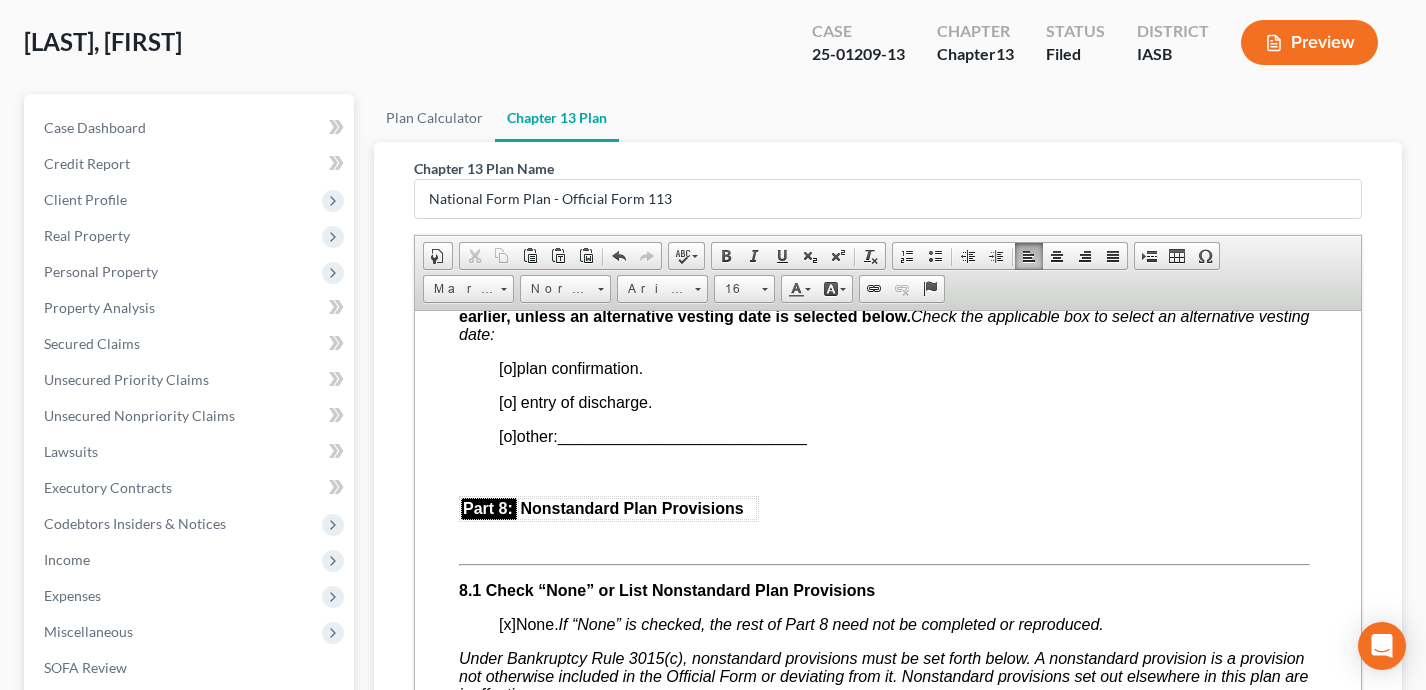 scroll, scrollTop: 5100, scrollLeft: 4, axis: both 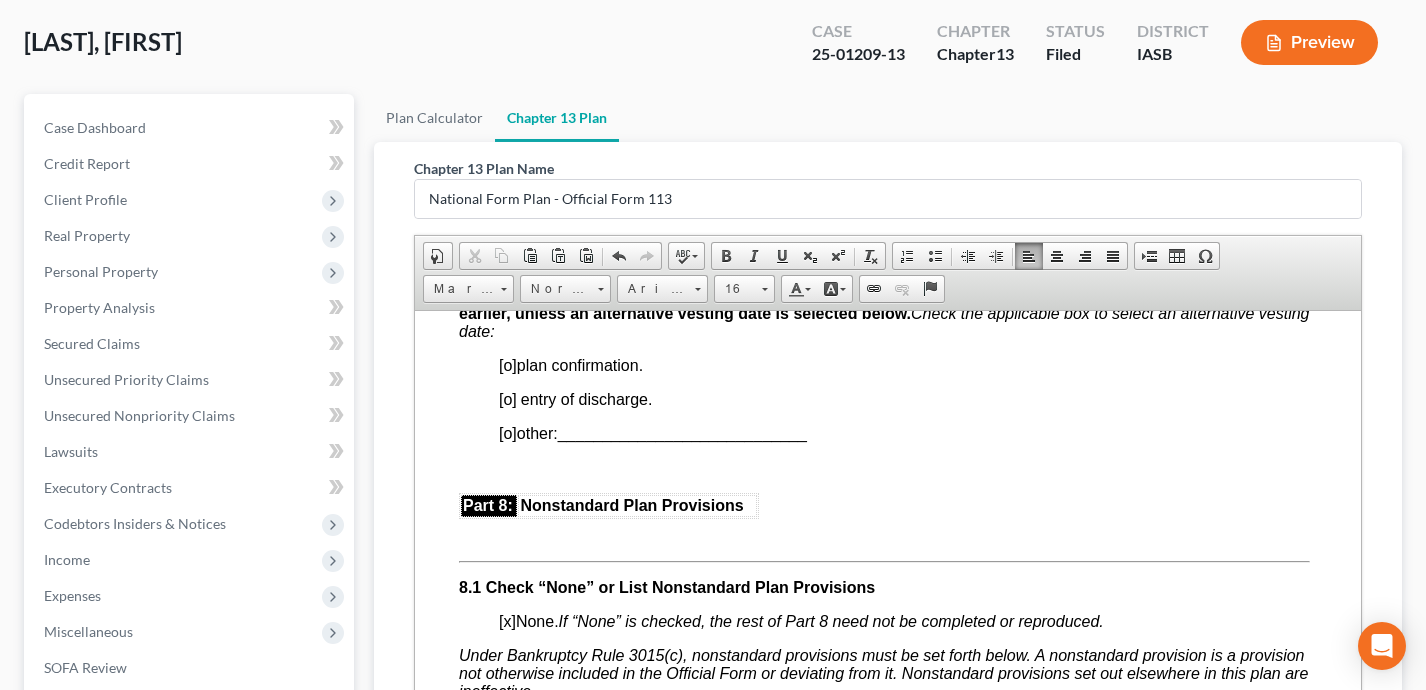 click on "[o]" at bounding box center (507, 364) 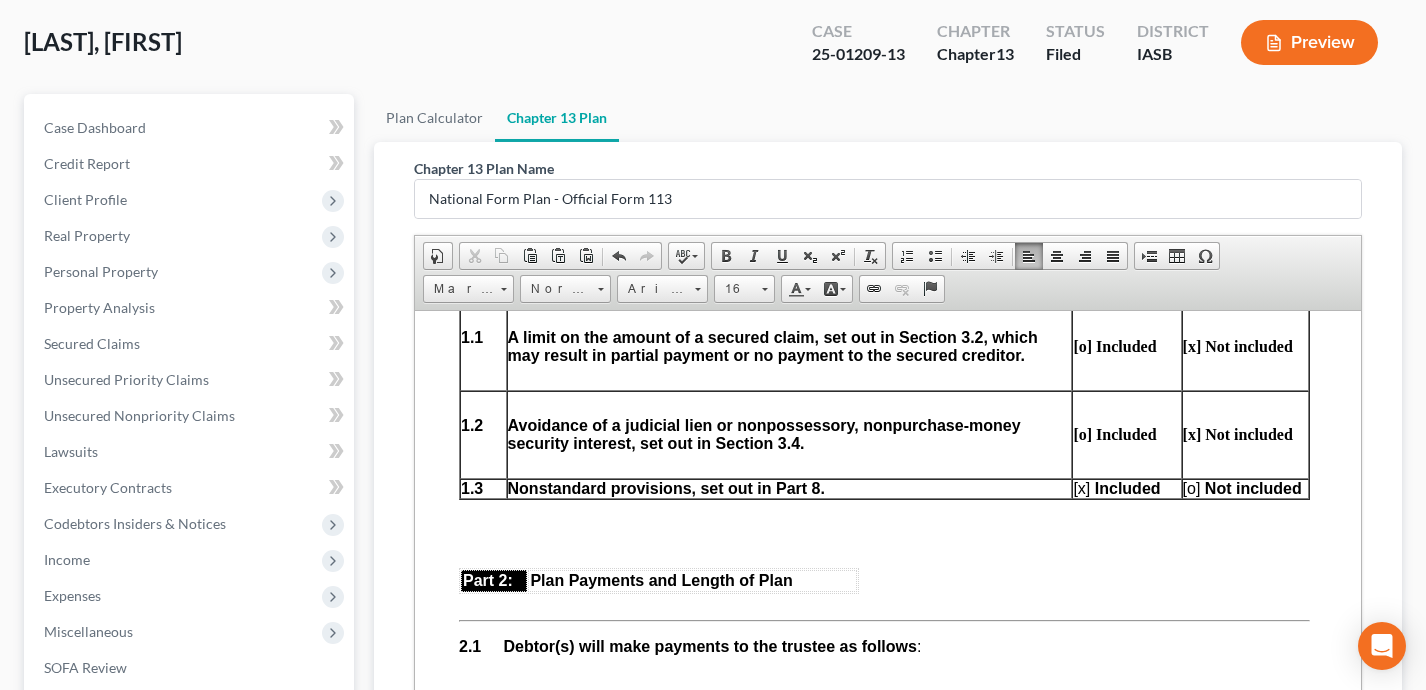 scroll, scrollTop: 887, scrollLeft: 4, axis: both 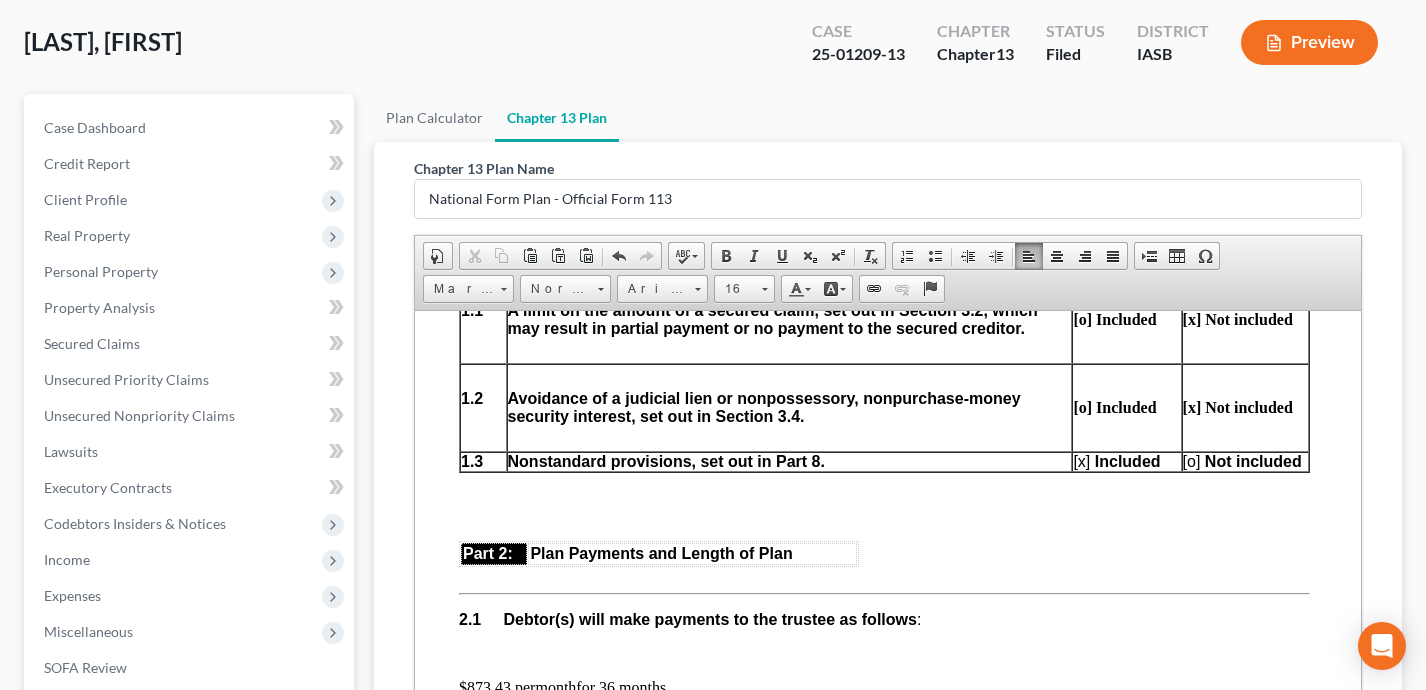 click on "[o ]" at bounding box center (1191, 460) 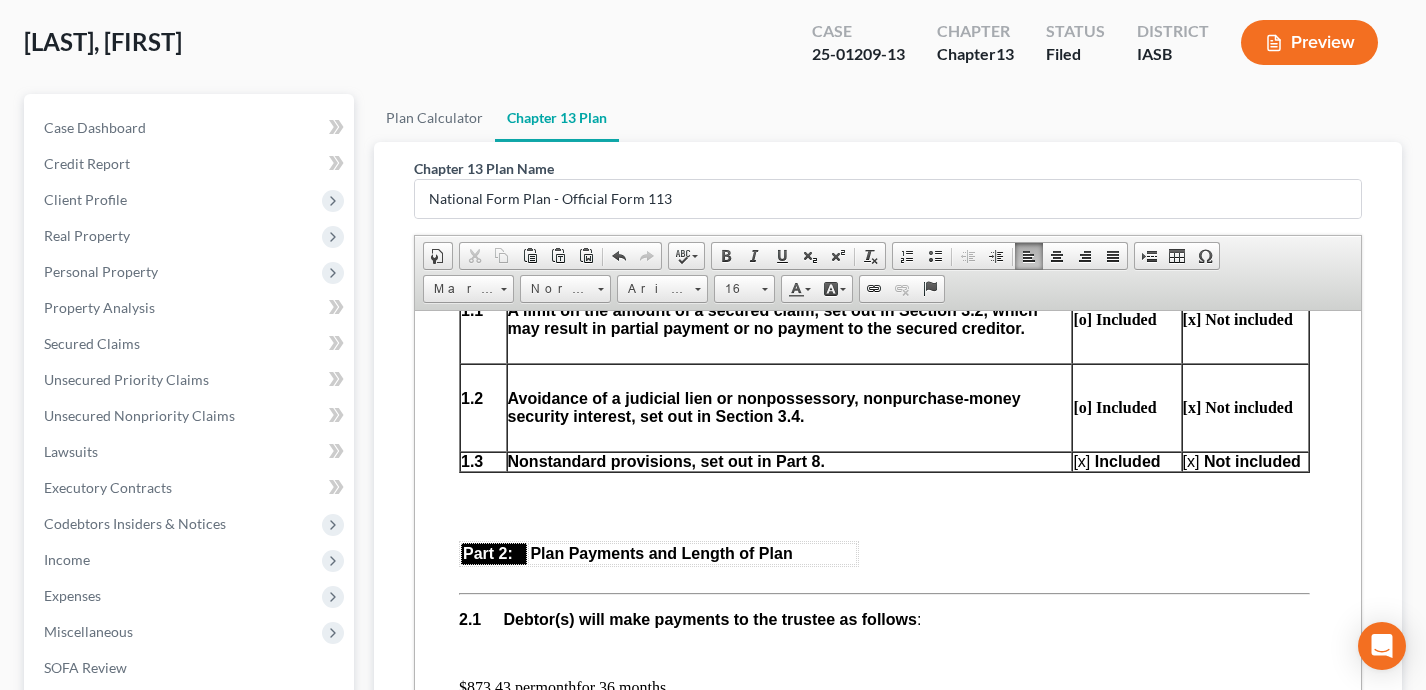click on "[x ]" at bounding box center [1080, 460] 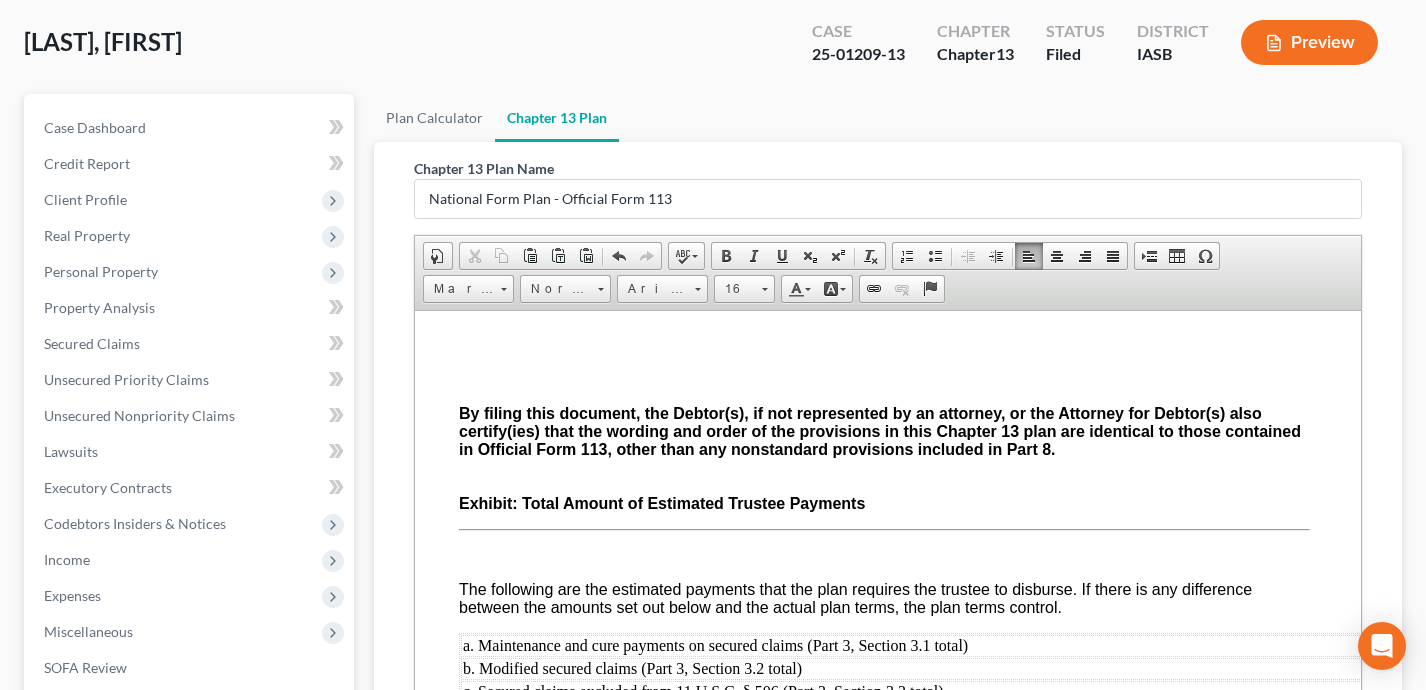 scroll, scrollTop: 6083, scrollLeft: 4, axis: both 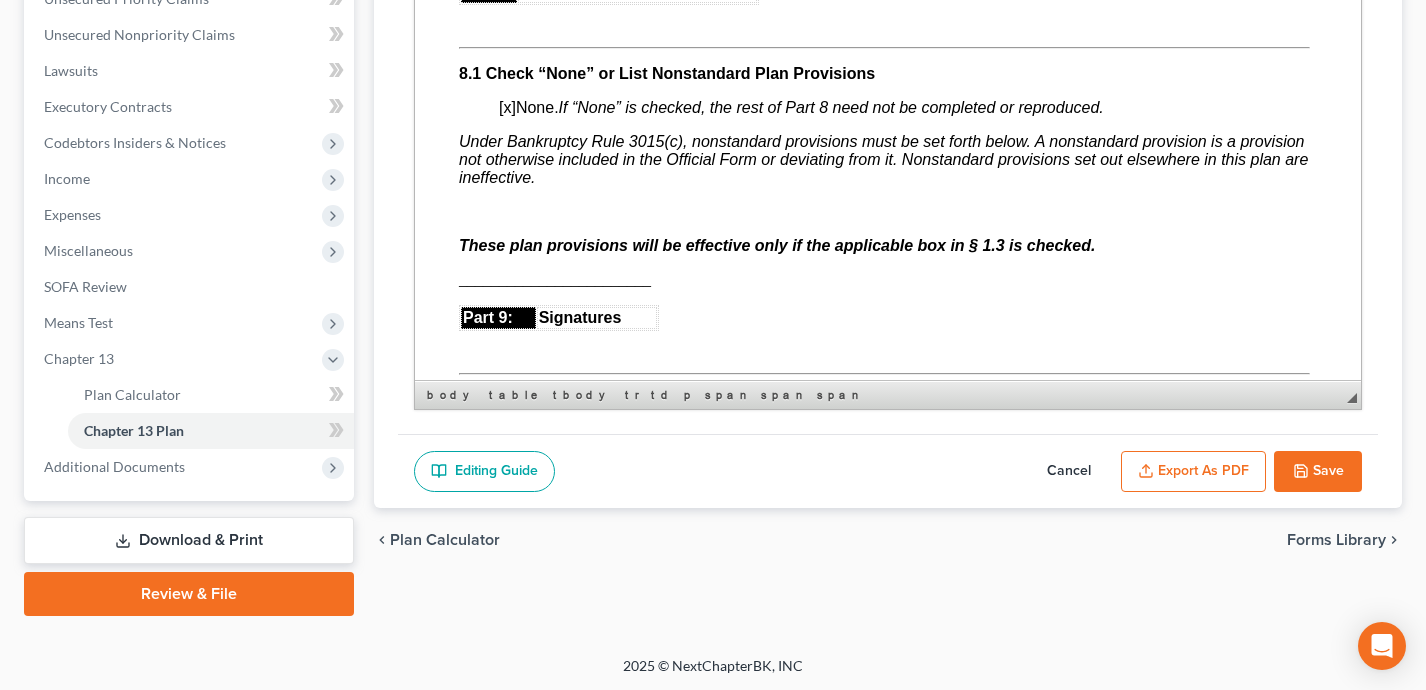 click on "Under Bankruptcy Rule 3015(c), nonstandard provisions must be set forth below. A nonstandard provision is a provision not otherwise included in the Official Form or deviating from it. Nonstandard provisions set out elsewhere in this plan are ineffective." at bounding box center (883, 160) 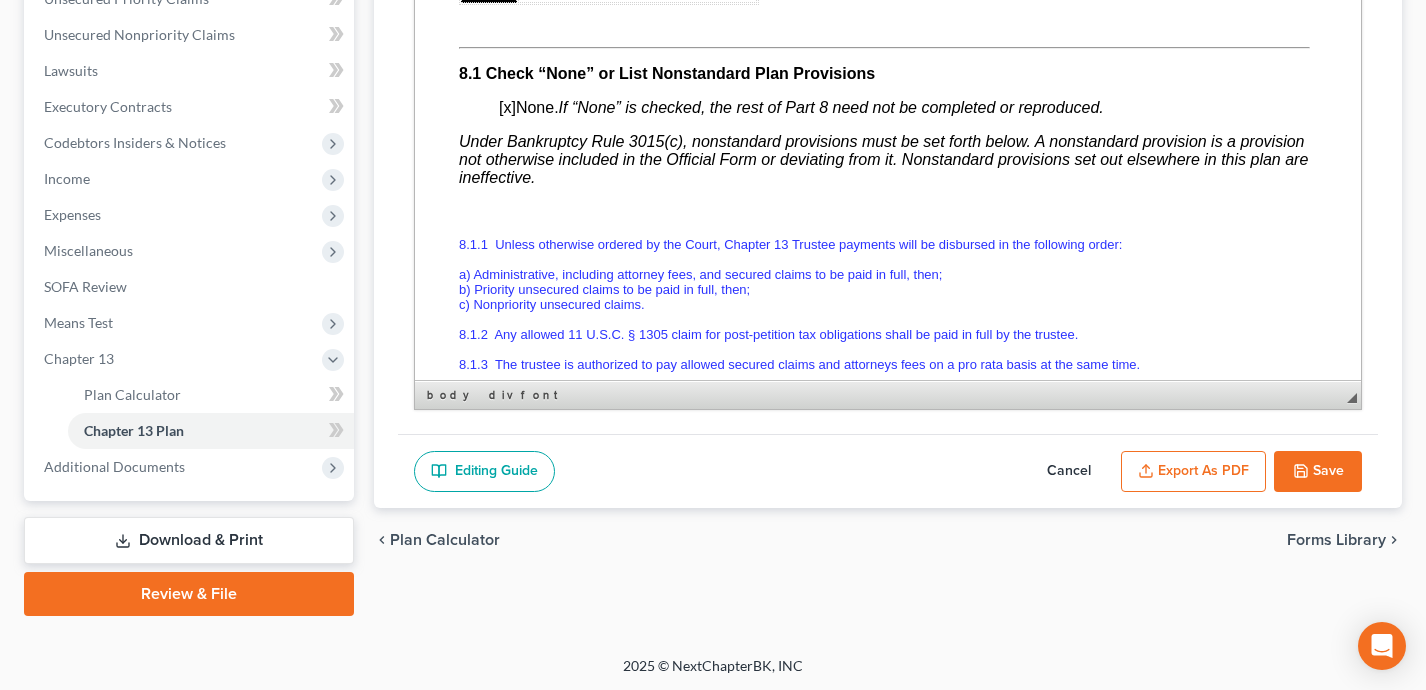 scroll, scrollTop: 5233, scrollLeft: 0, axis: vertical 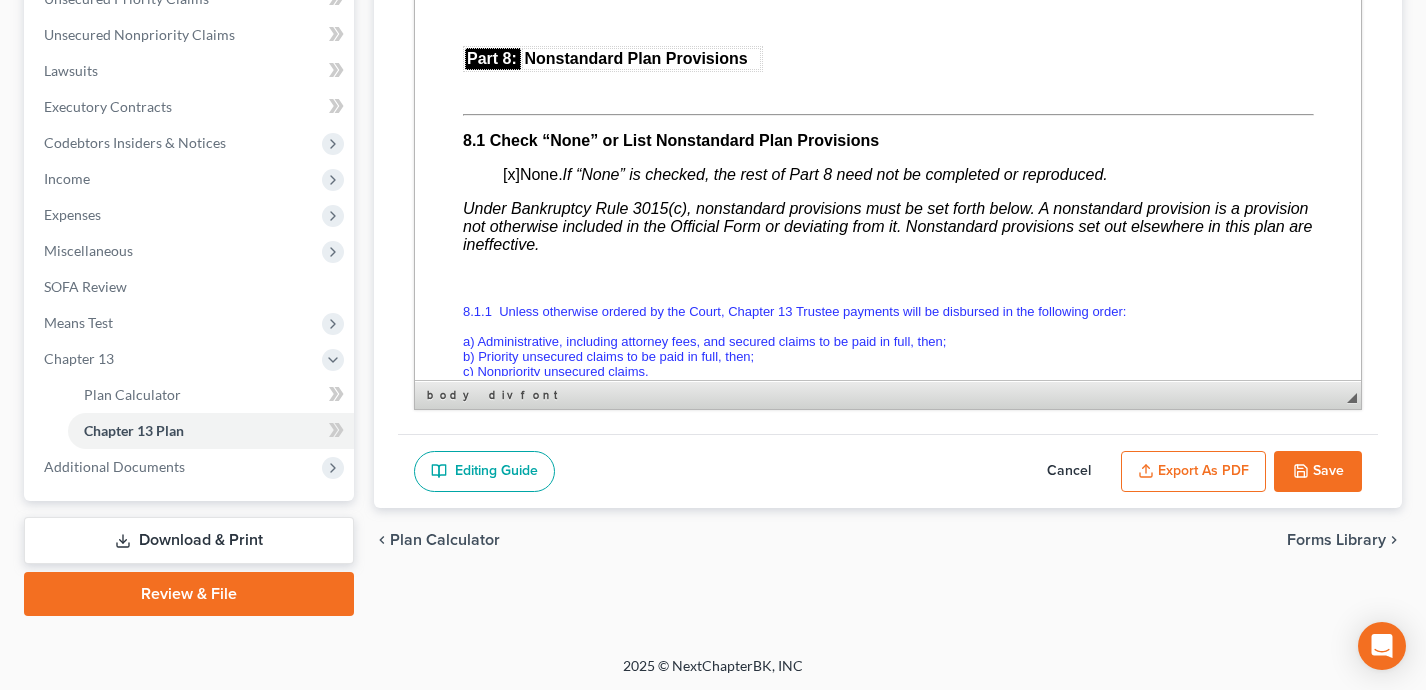 click on "Under Bankruptcy Rule 3015(c), nonstandard provisions must be set forth below. A nonstandard provision is a provision not otherwise included in the Official Form or deviating from it. Nonstandard provisions set out elsewhere in this plan are ineffective." at bounding box center [886, 226] 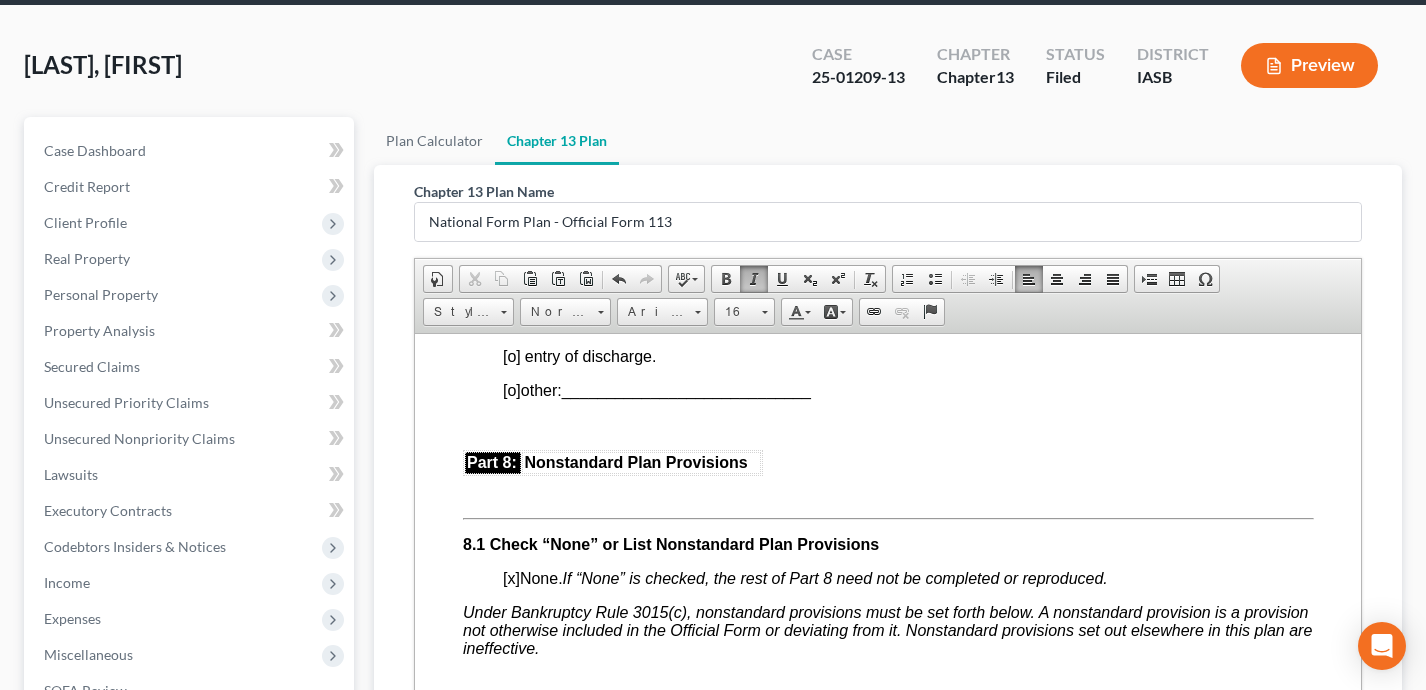 scroll, scrollTop: 0, scrollLeft: 0, axis: both 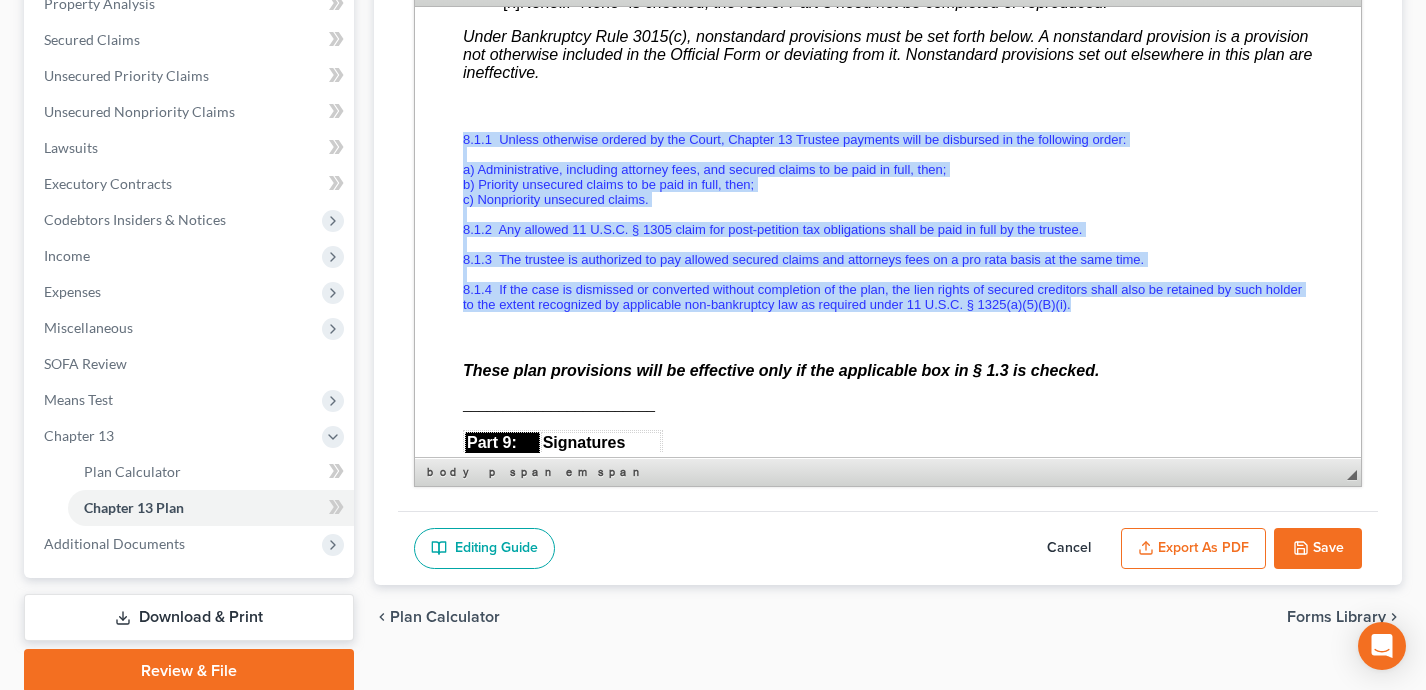 drag, startPoint x: 1081, startPoint y: 364, endPoint x: 433, endPoint y: 194, distance: 669.92834 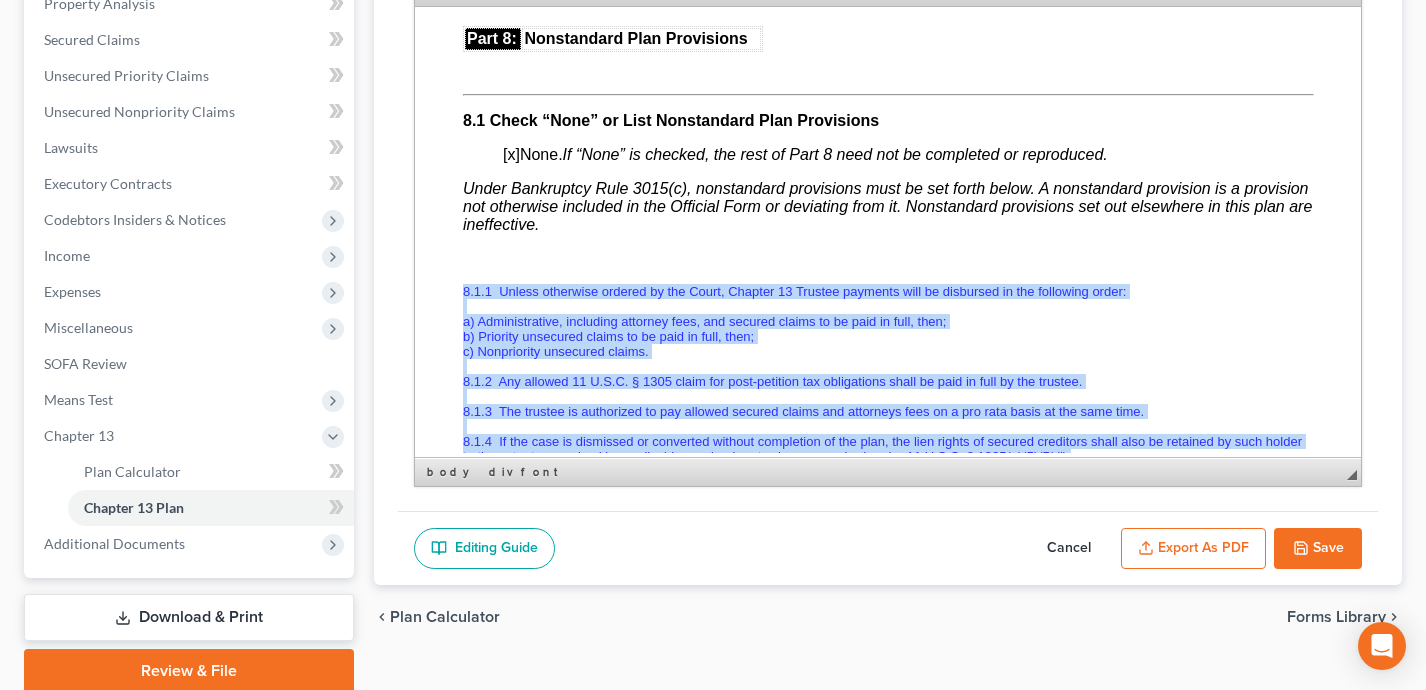scroll, scrollTop: 5238, scrollLeft: 0, axis: vertical 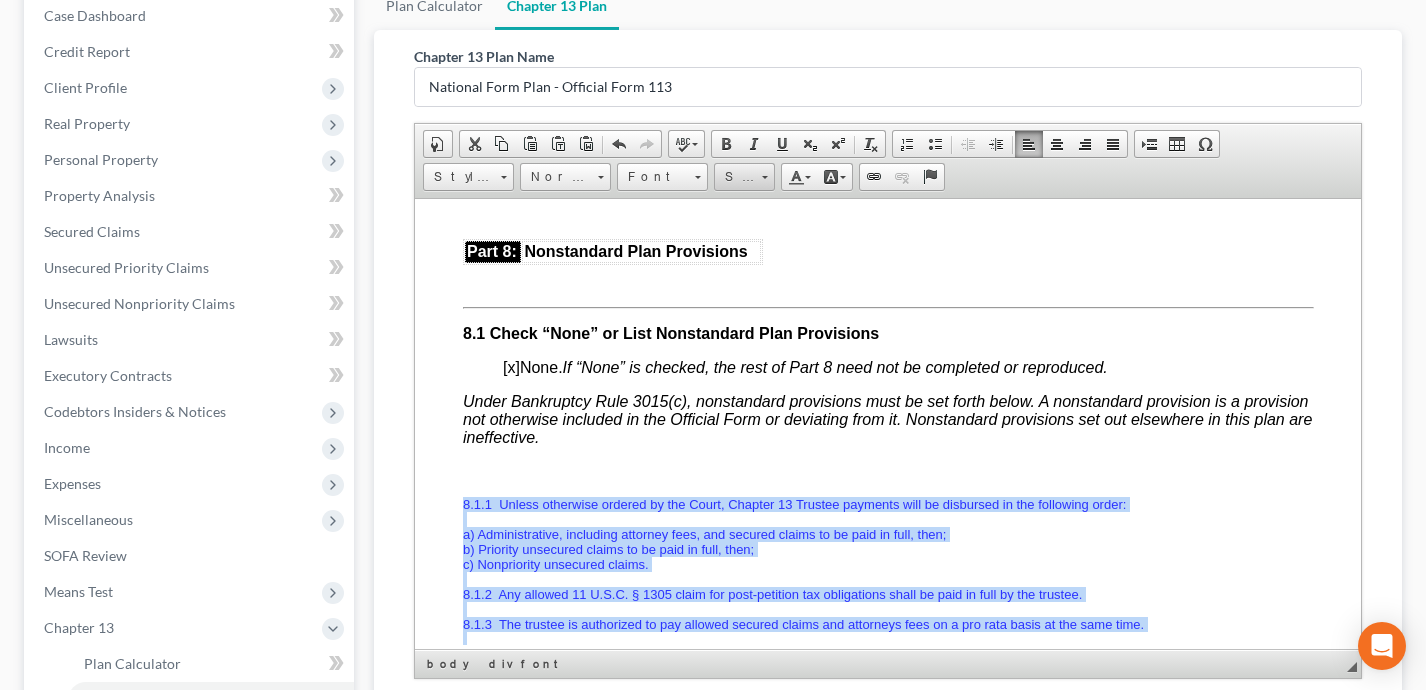click on "Size" at bounding box center [735, 177] 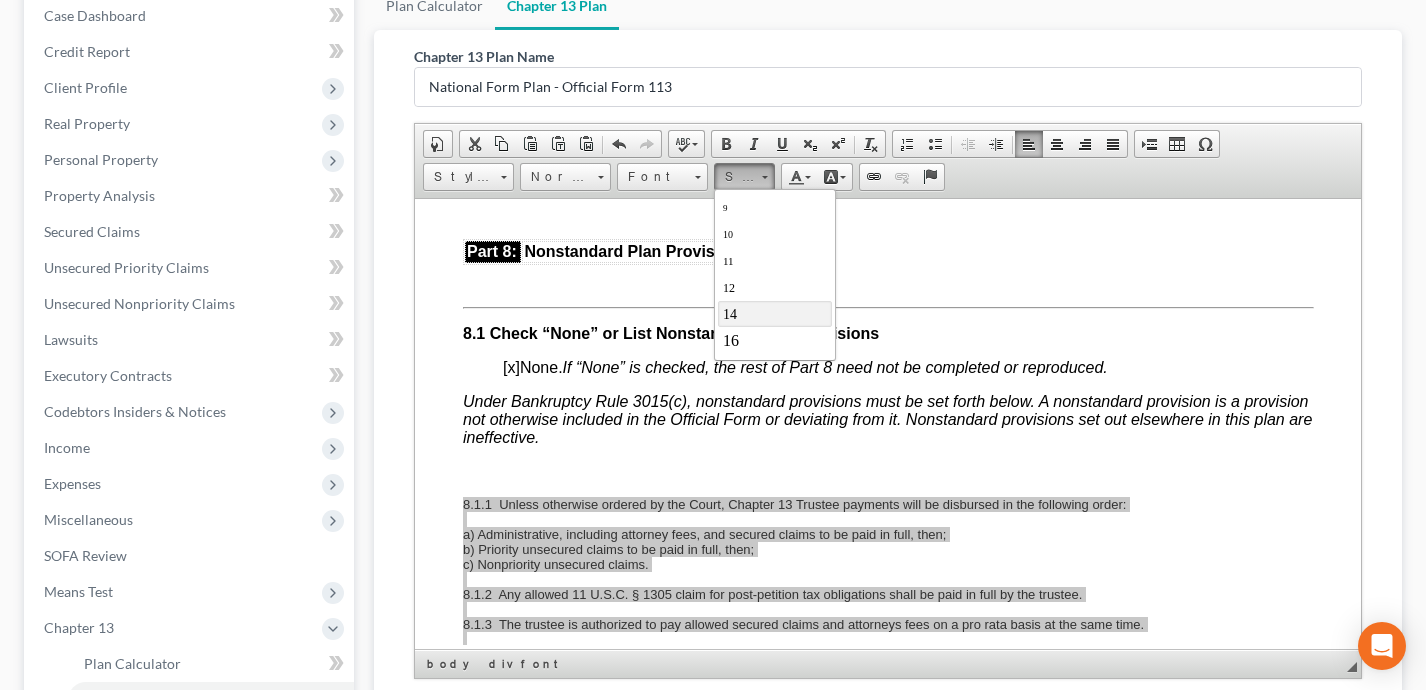 scroll, scrollTop: 58, scrollLeft: 0, axis: vertical 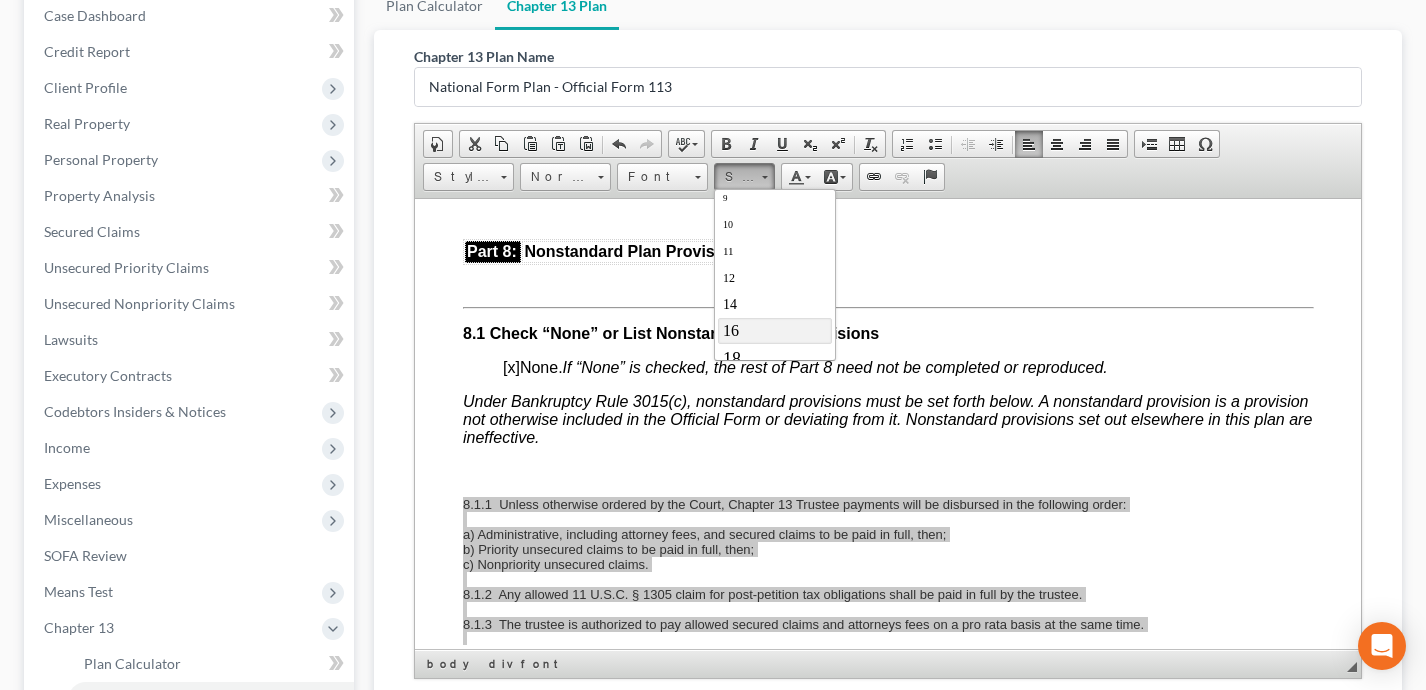 click on "16" at bounding box center (774, 330) 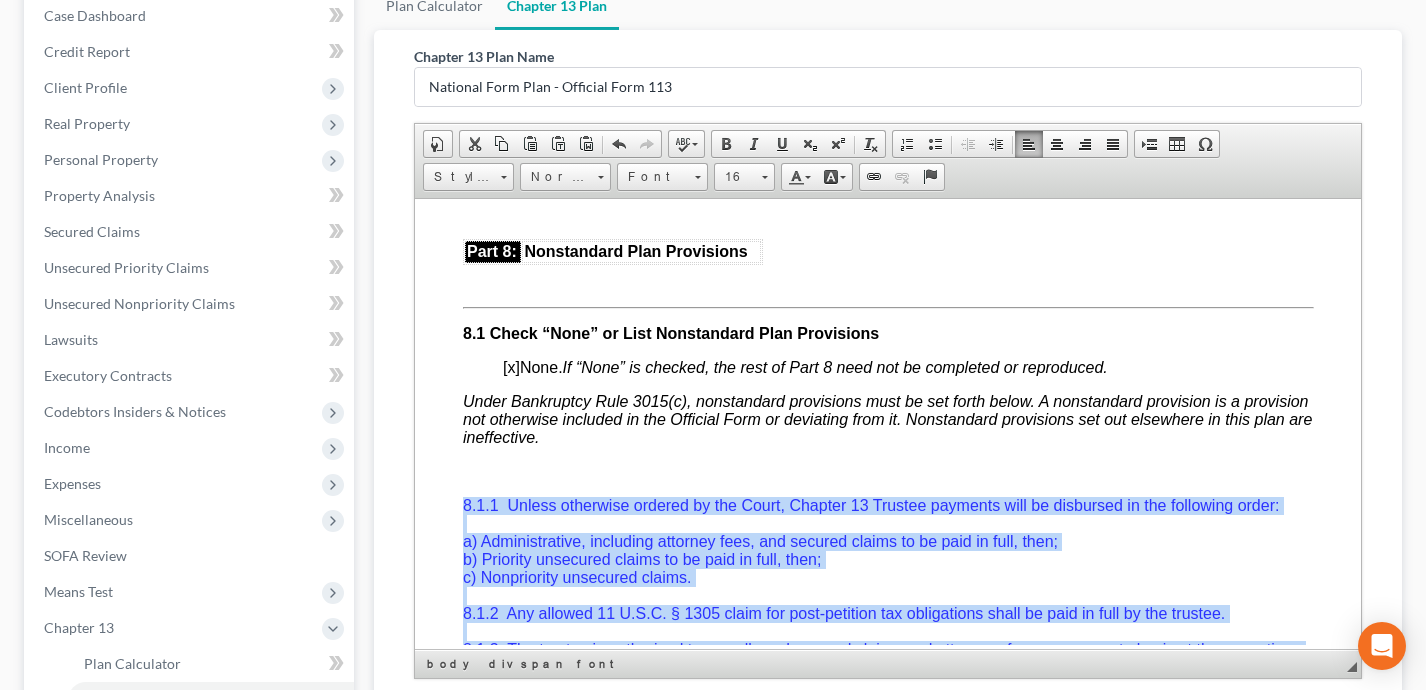 scroll, scrollTop: 0, scrollLeft: 0, axis: both 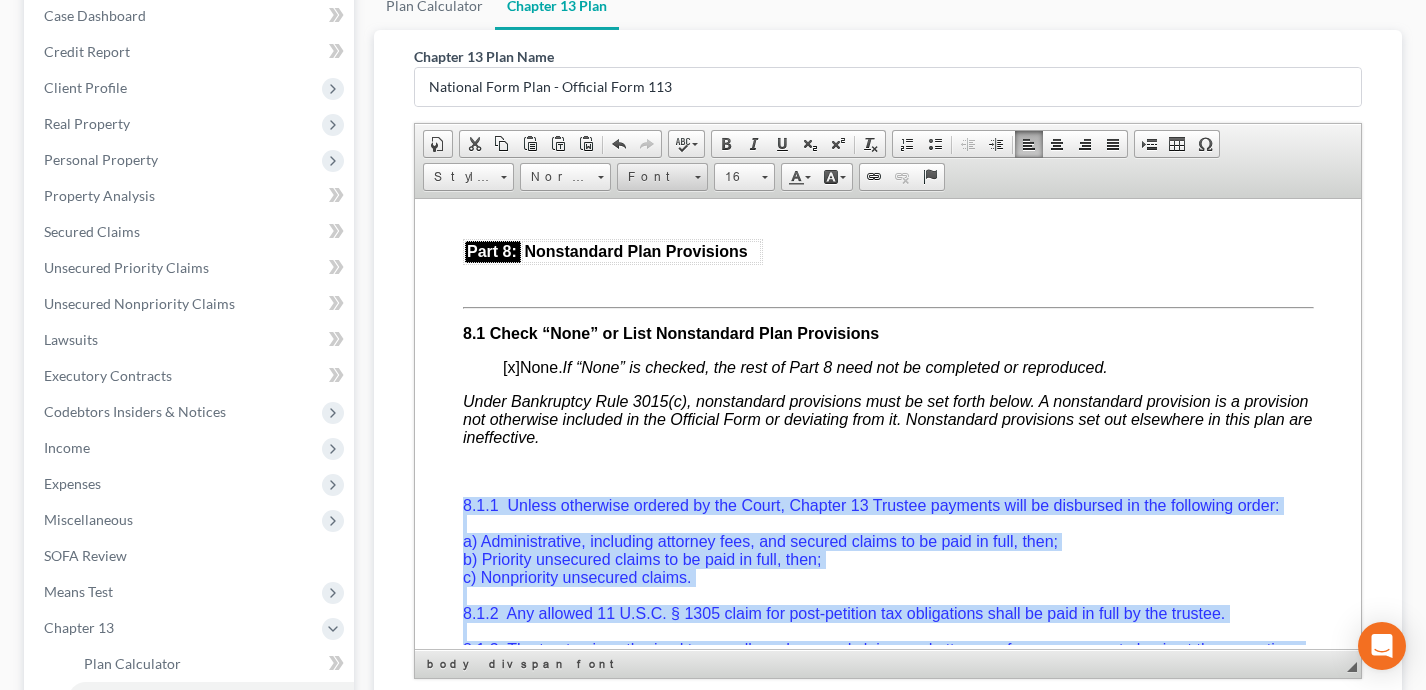 click on "Font" at bounding box center [653, 177] 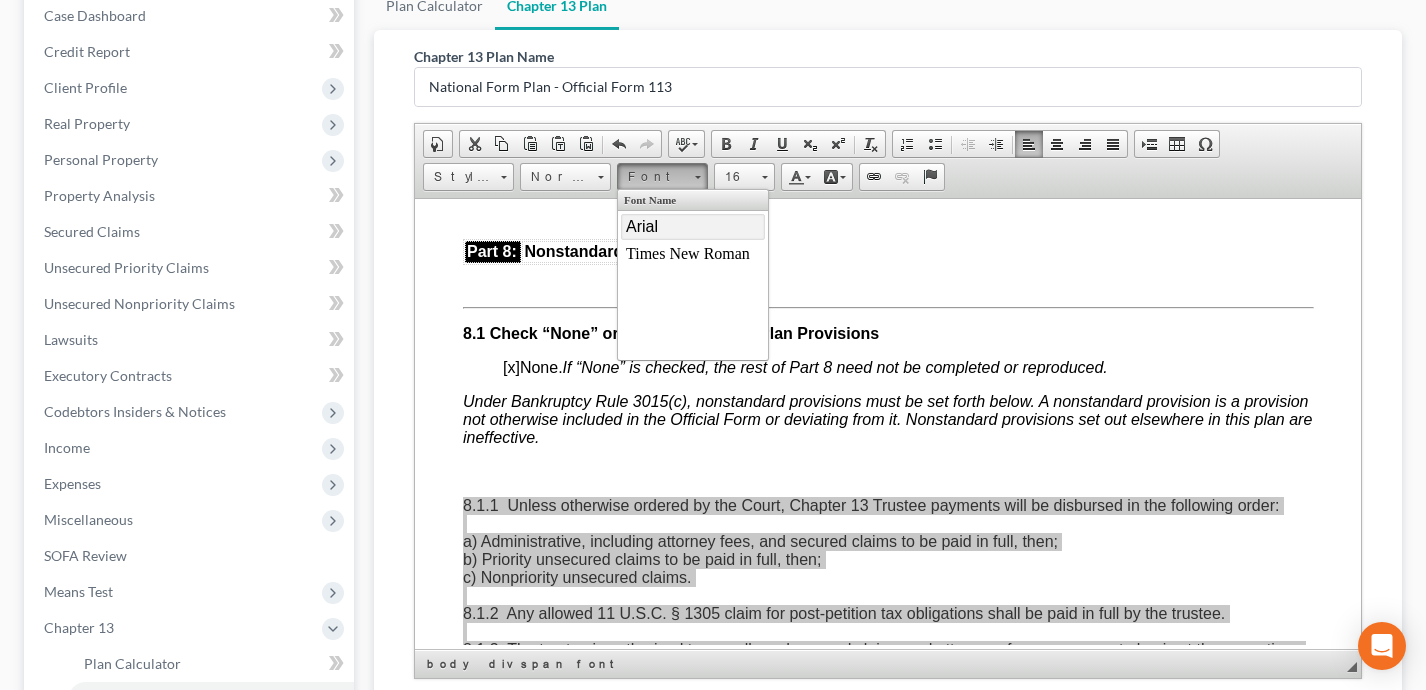 click on "Arial" at bounding box center [641, 225] 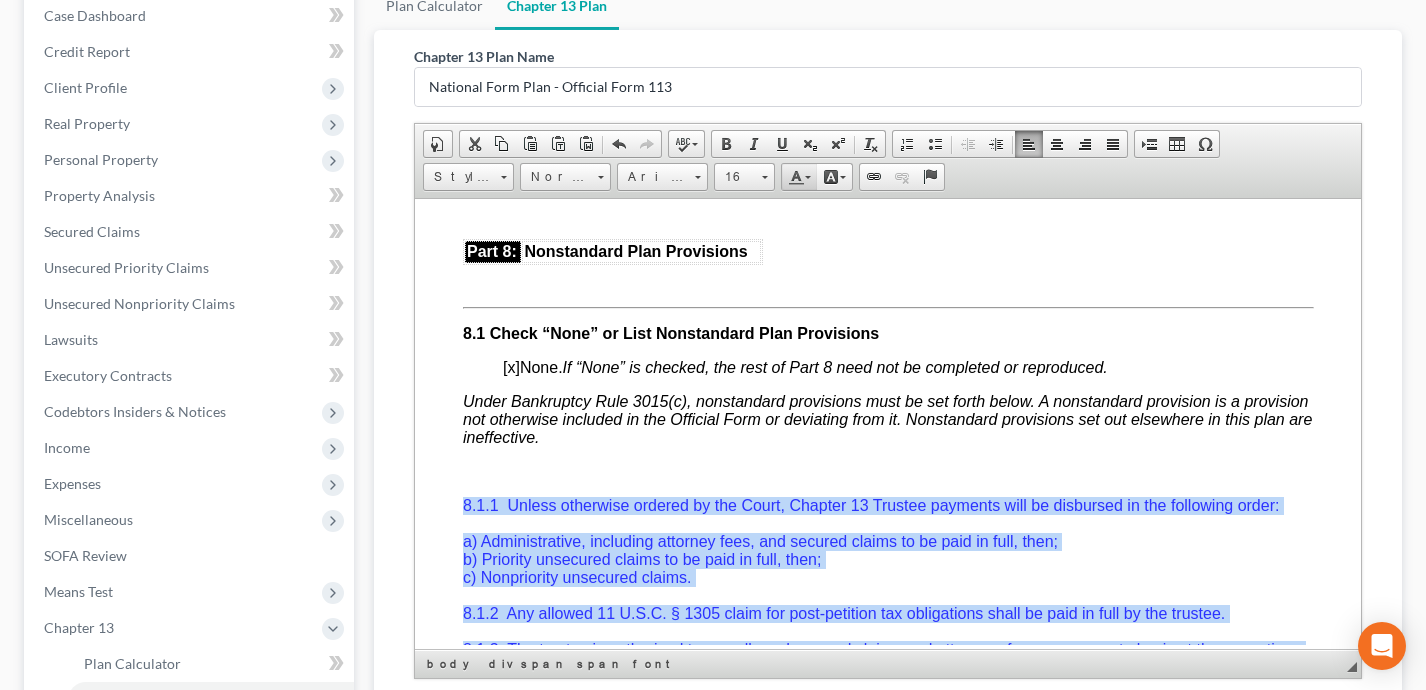 click at bounding box center [808, 177] 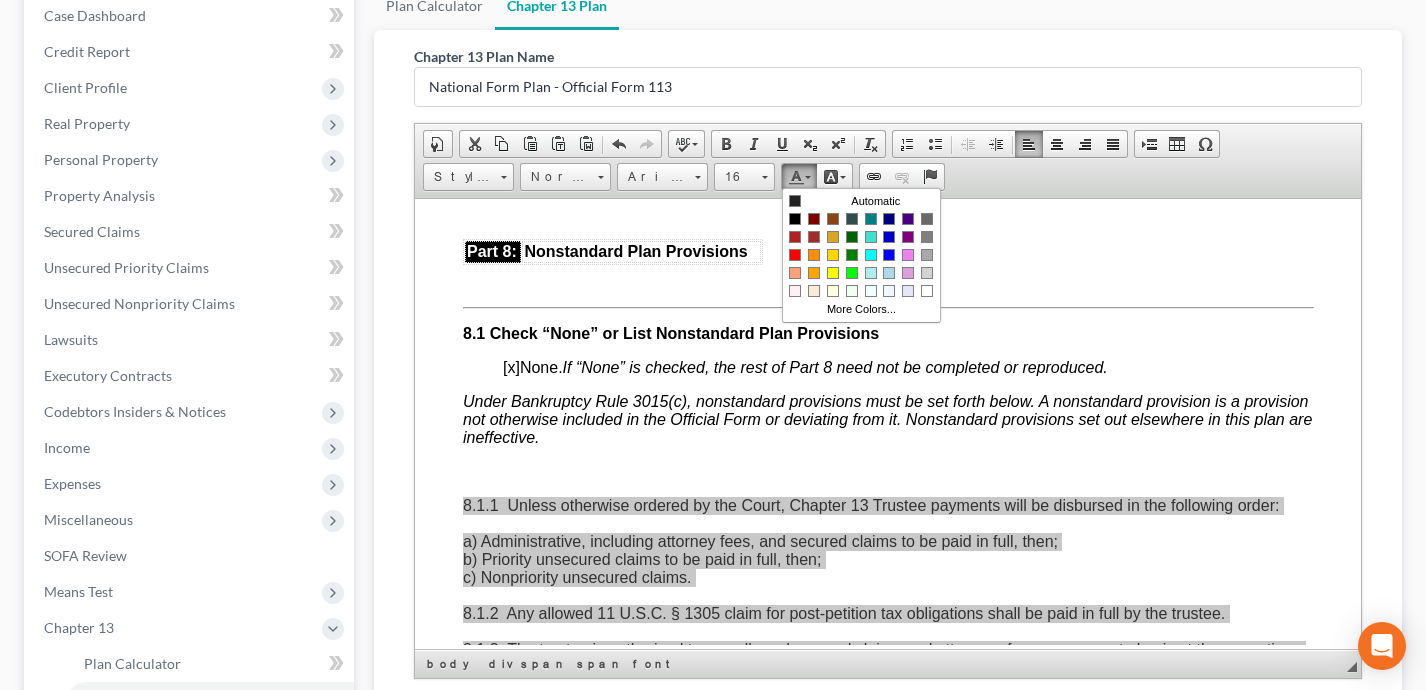 scroll, scrollTop: 0, scrollLeft: 0, axis: both 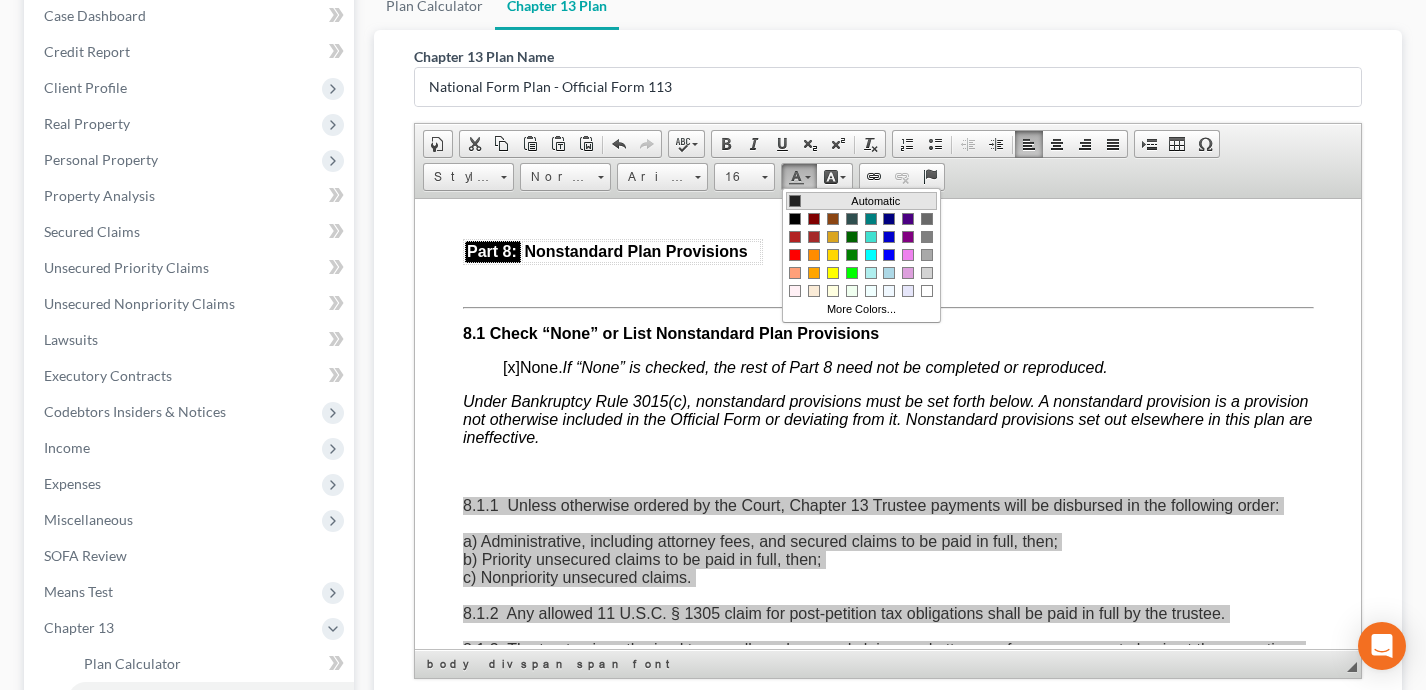 click at bounding box center (794, 200) 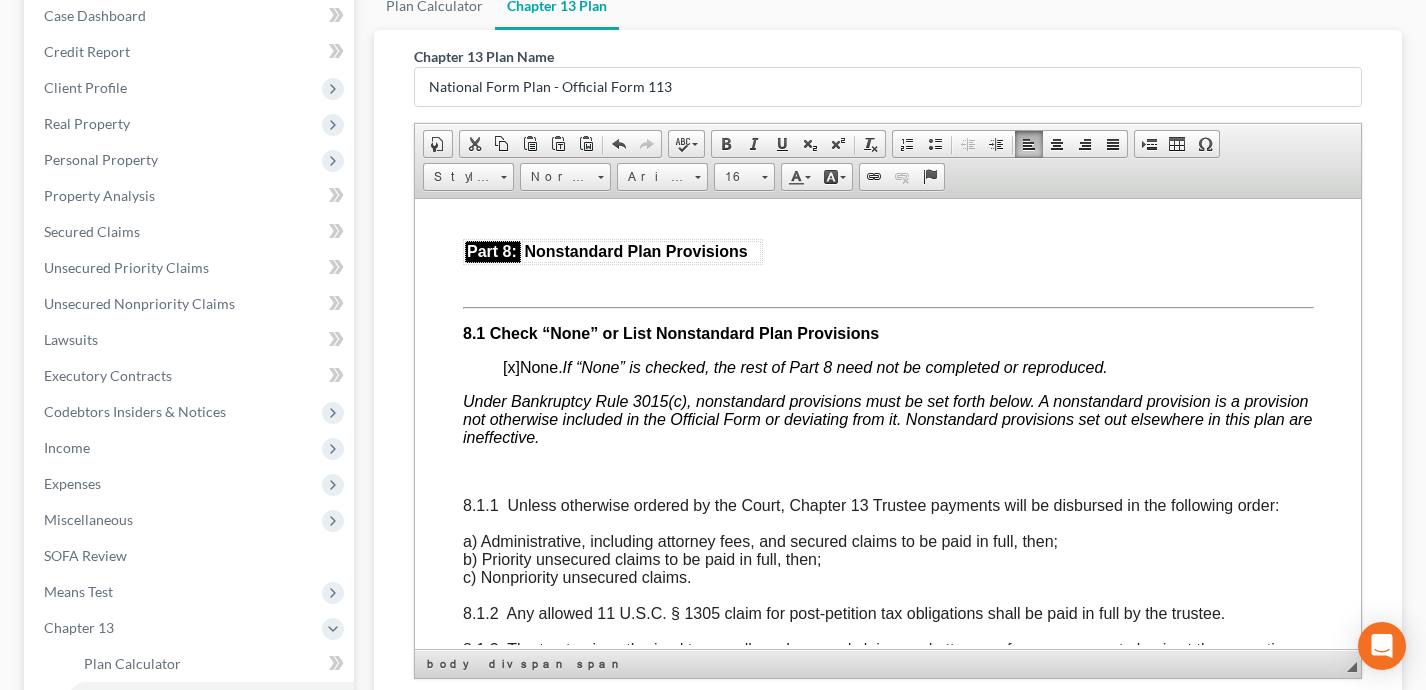 click on "Fill in this information to identify your case: Debtor 1      [FIRST] [MIDDLE] [LAST]  Debtor 2        (Spouse, if filing) United States Bankruptcy Court for the  Southern District of Iowa  Case number  25-01209-13  [o] Check if this is an amended plan, and list below the sections of the plan that have been changed ________________________________ Official Form 113 Chapter 13 Plan 12/17 Part 1: Notices To Debtor(s): This form sets out options that may be appropriate in some cases, but the presence of an option on the form does not indicate that the option is appropriate in your circumstances or that it is permissible in your judicial district. Plans that do not comply with local rules and judicial rulings may not be confirmable. In the following notice to creditors, you must check each box that applies. To Creditor(s): Your rights are affected by this plan. Your claim may be reduced, modified, or eliminated. 1.1 [o] Included [x] Not included 1.2 1.3 [o]" at bounding box center [887, -1533] 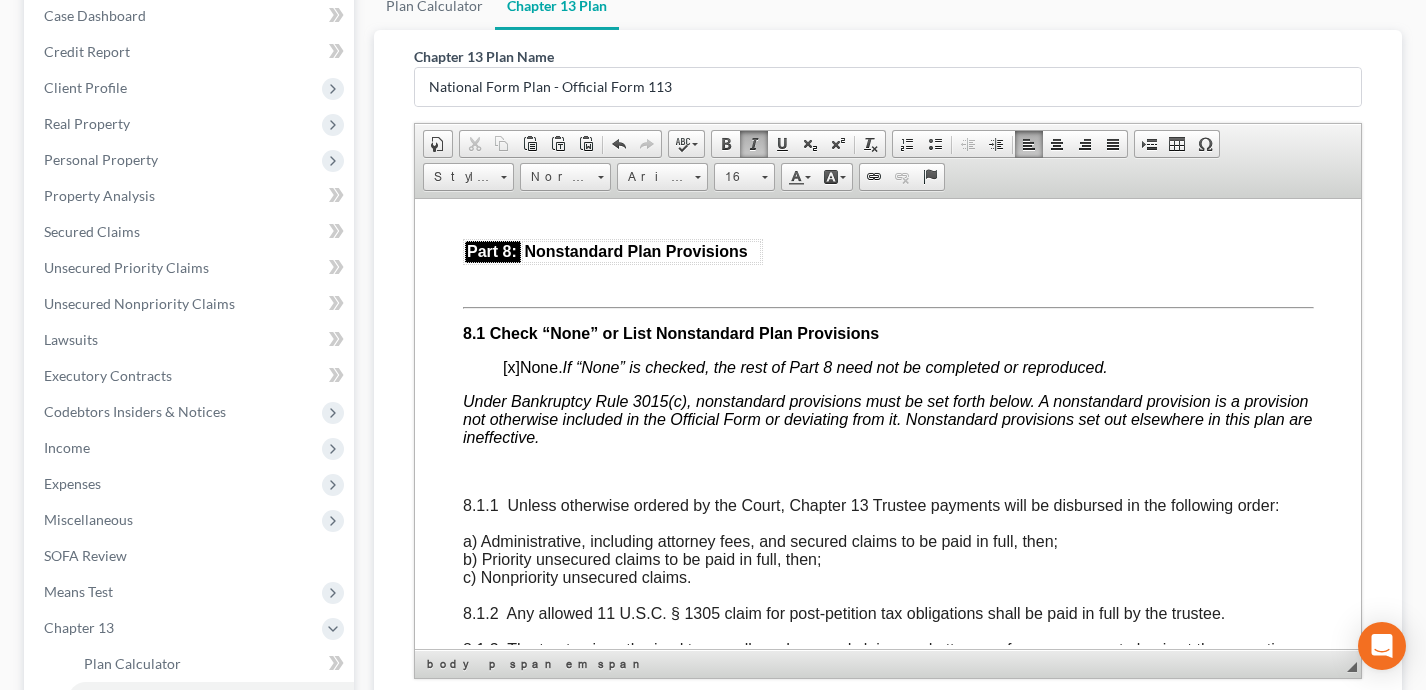 click on "Fill in this information to identify your case: Debtor 1      [FIRST] [MIDDLE] [LAST]  Debtor 2        (Spouse, if filing) United States Bankruptcy Court for the  Southern District of Iowa  Case number  25-01209-13  [o] Check if this is an amended plan, and list below the sections of the plan that have been changed ________________________________ Official Form 113 Chapter 13 Plan 12/17 Part 1: Notices To Debtor(s): This form sets out options that may be appropriate in some cases, but the presence of an option on the form does not indicate that the option is appropriate in your circumstances or that it is permissible in your judicial district. Plans that do not comply with local rules and judicial rulings may not be confirmable. In the following notice to creditors, you must check each box that applies. To Creditor(s): Your rights are affected by this plan. Your claim may be reduced, modified, or eliminated. 1.1 [o] Included [x] Not included 1.2 1.3 [o]" at bounding box center (887, -1533) 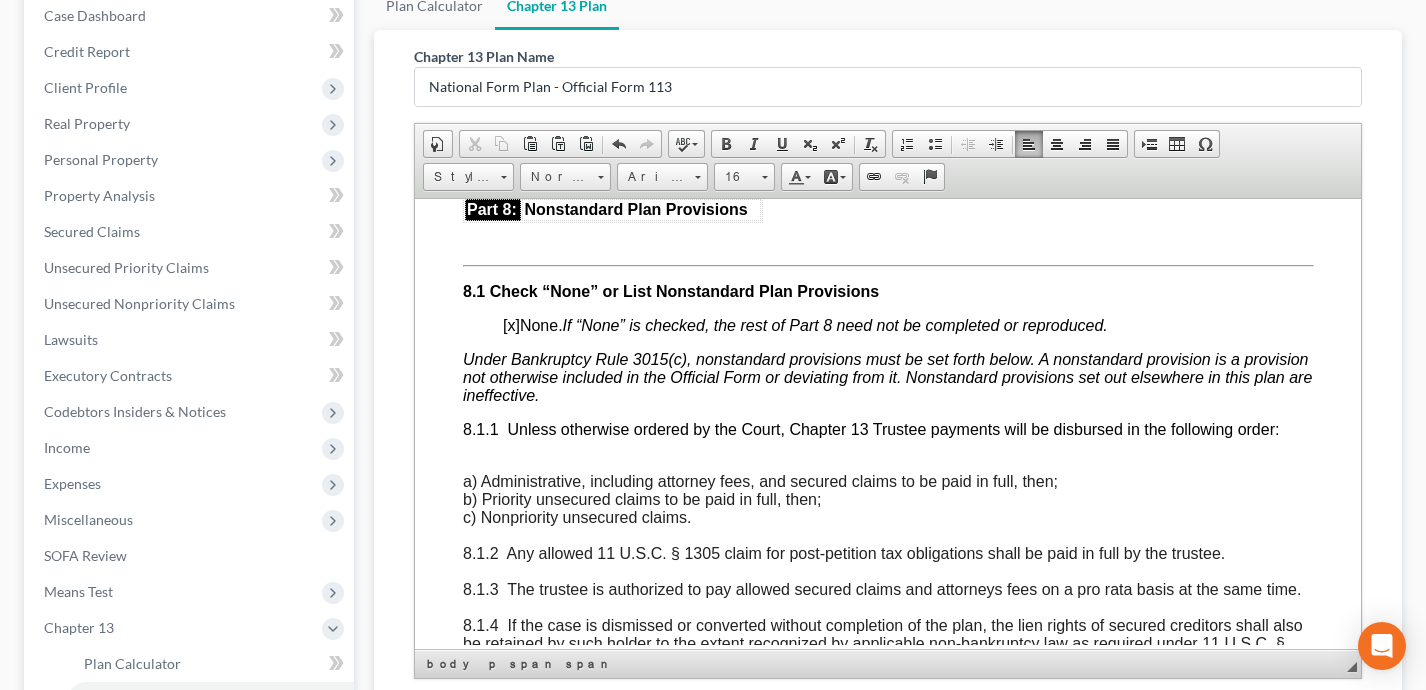 scroll, scrollTop: 5293, scrollLeft: 0, axis: vertical 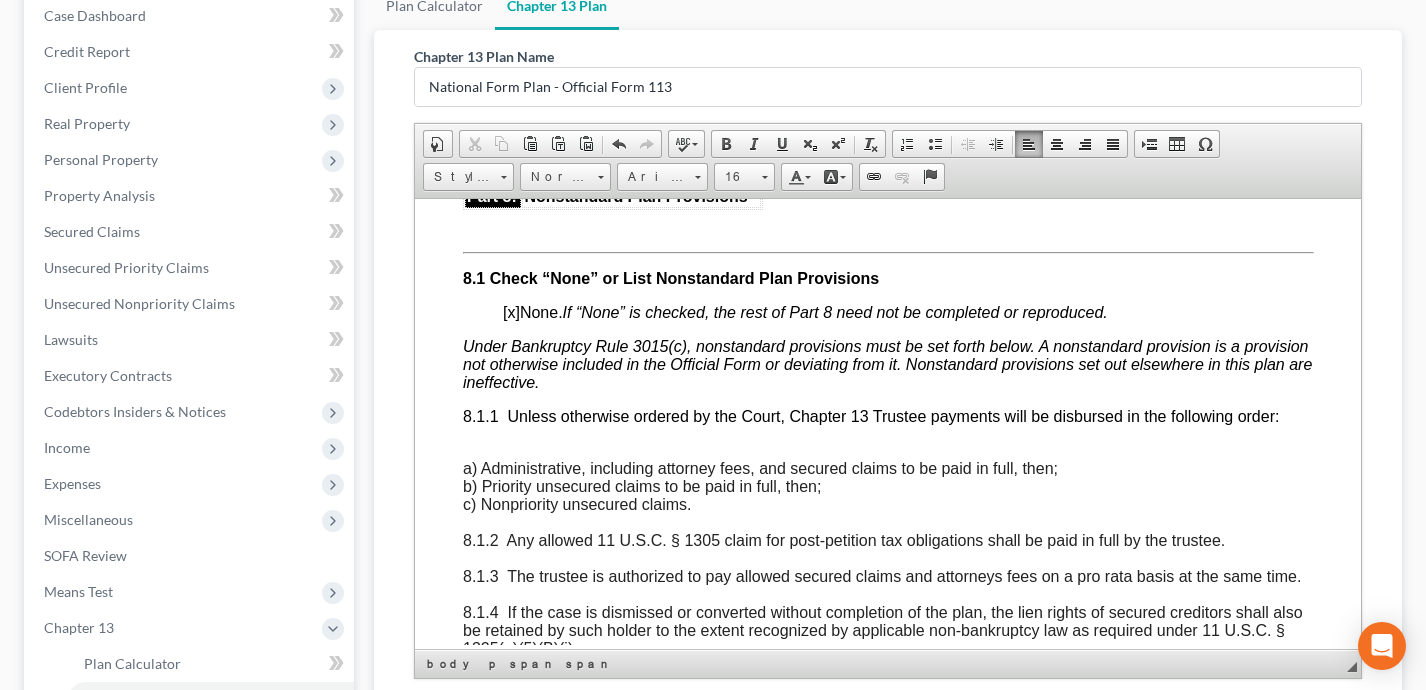 click on "[x]" at bounding box center (510, 311) 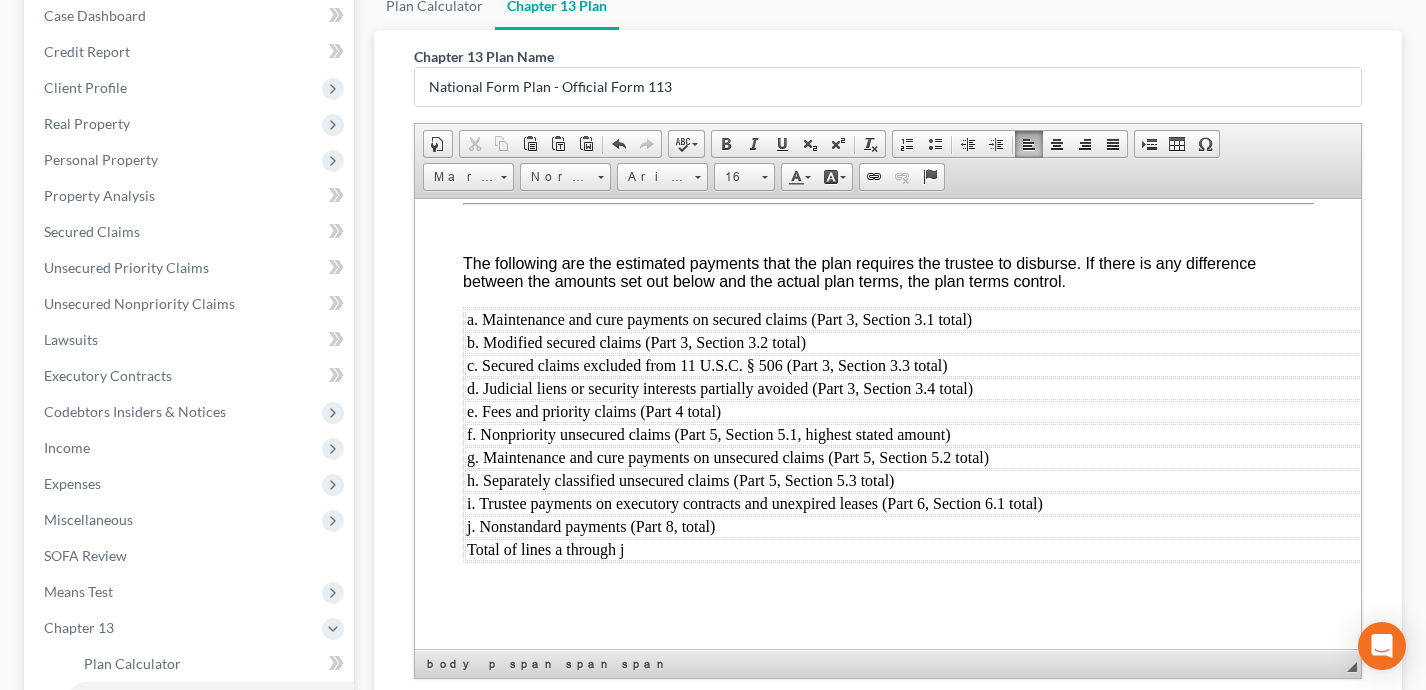scroll, scrollTop: 6634, scrollLeft: 0, axis: vertical 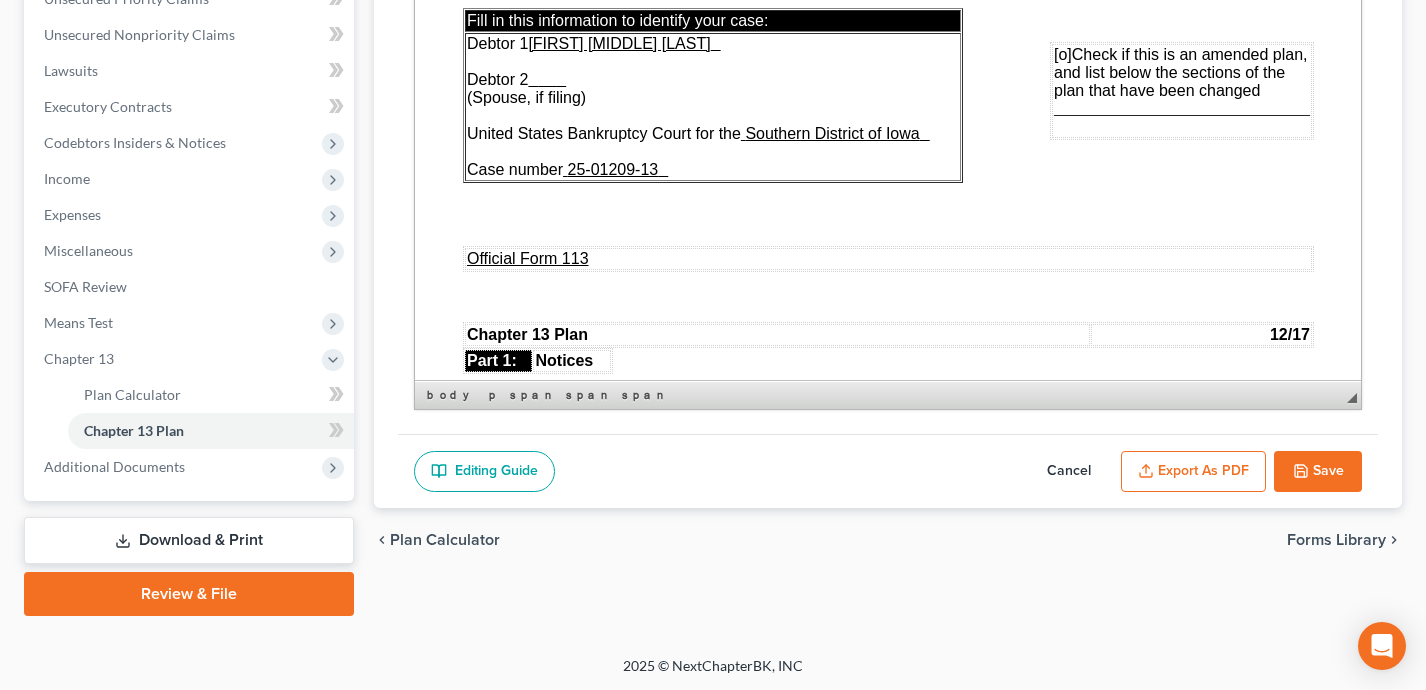 click on "Export as PDF" at bounding box center [1193, 472] 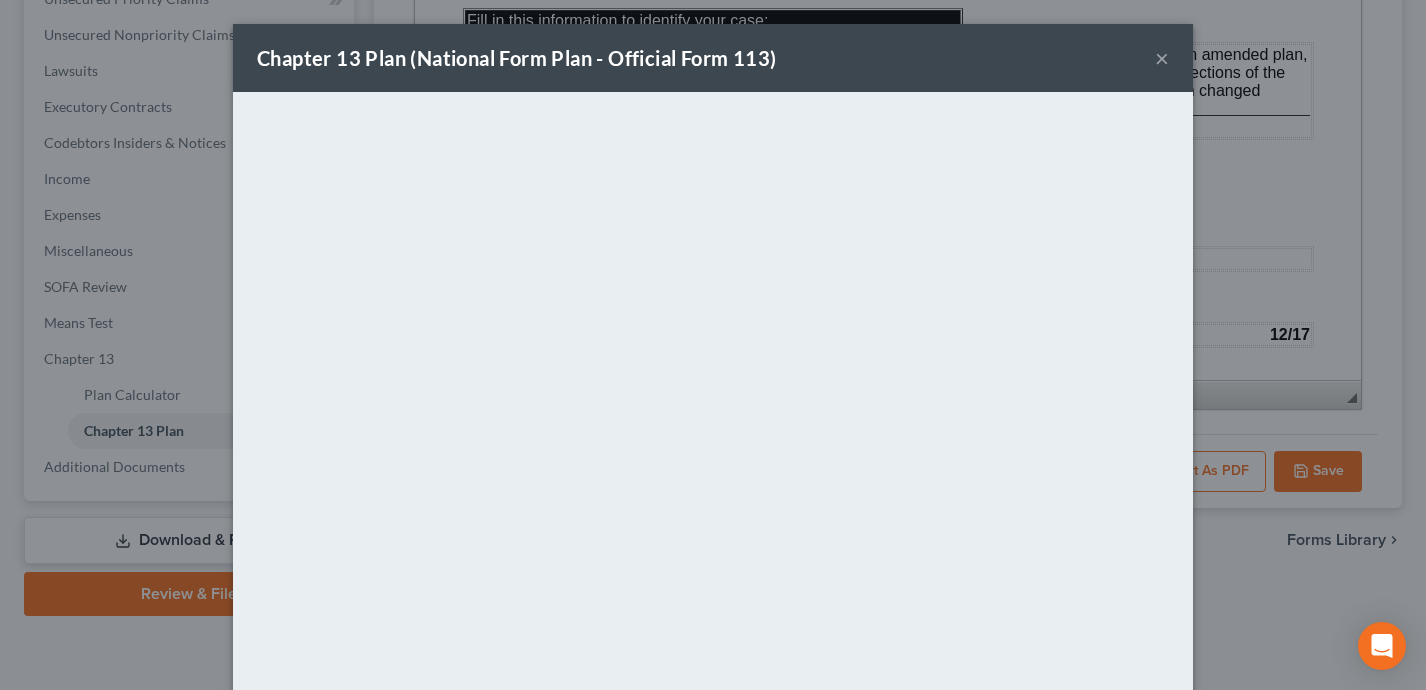 click on "×" at bounding box center [1162, 58] 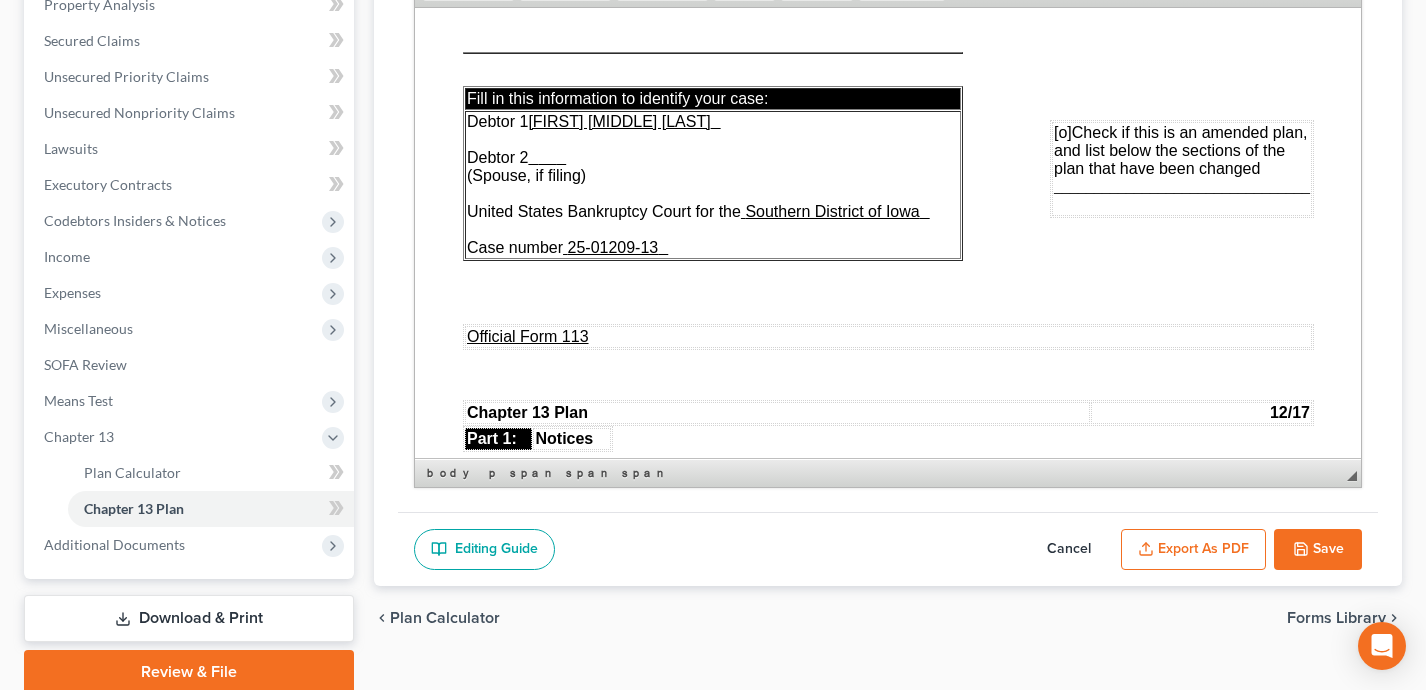 scroll, scrollTop: 143, scrollLeft: 0, axis: vertical 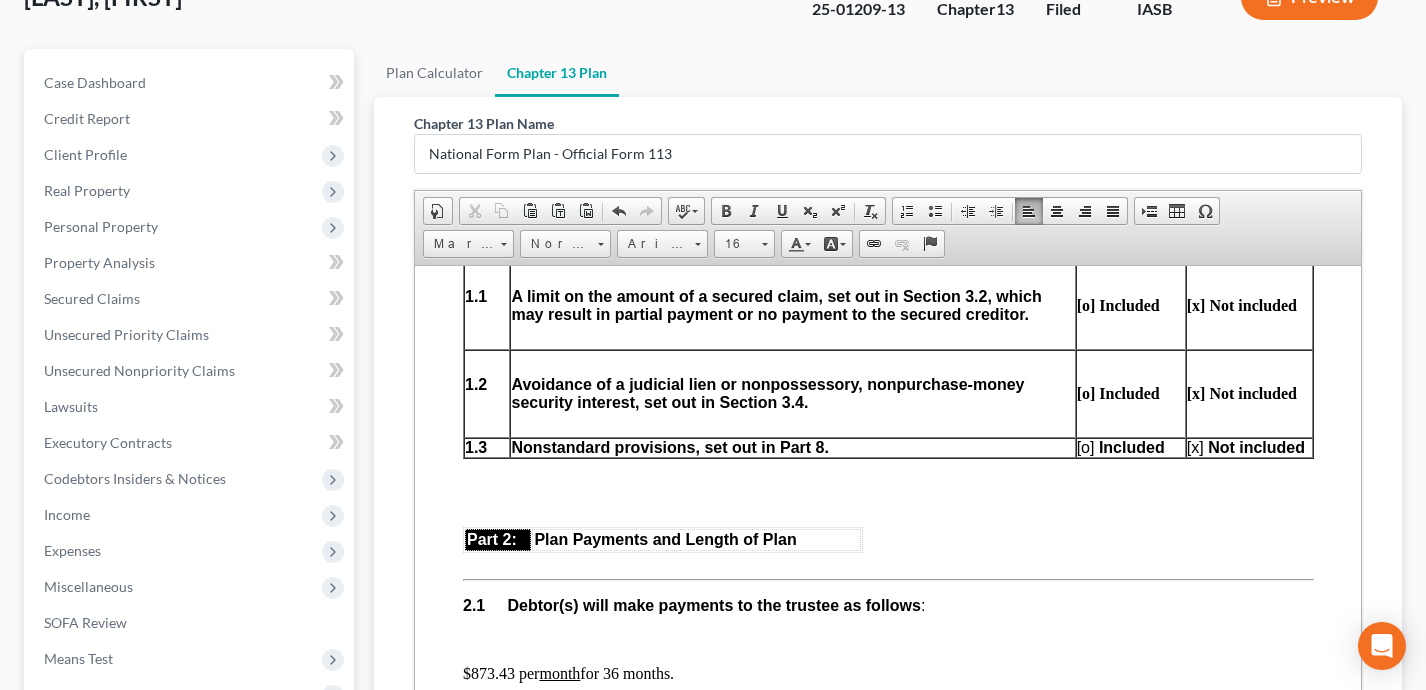 click on "[o ]" at bounding box center (1085, 446) 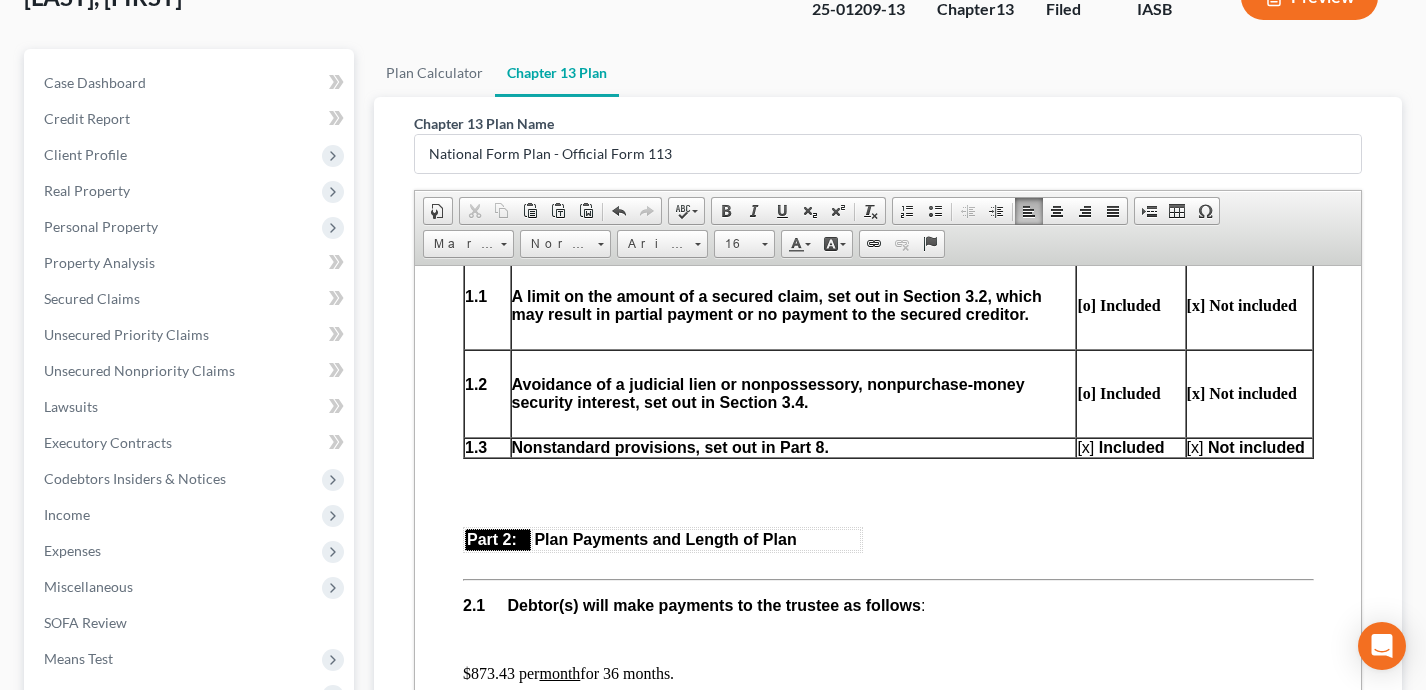 click on "[x ]" at bounding box center (1194, 446) 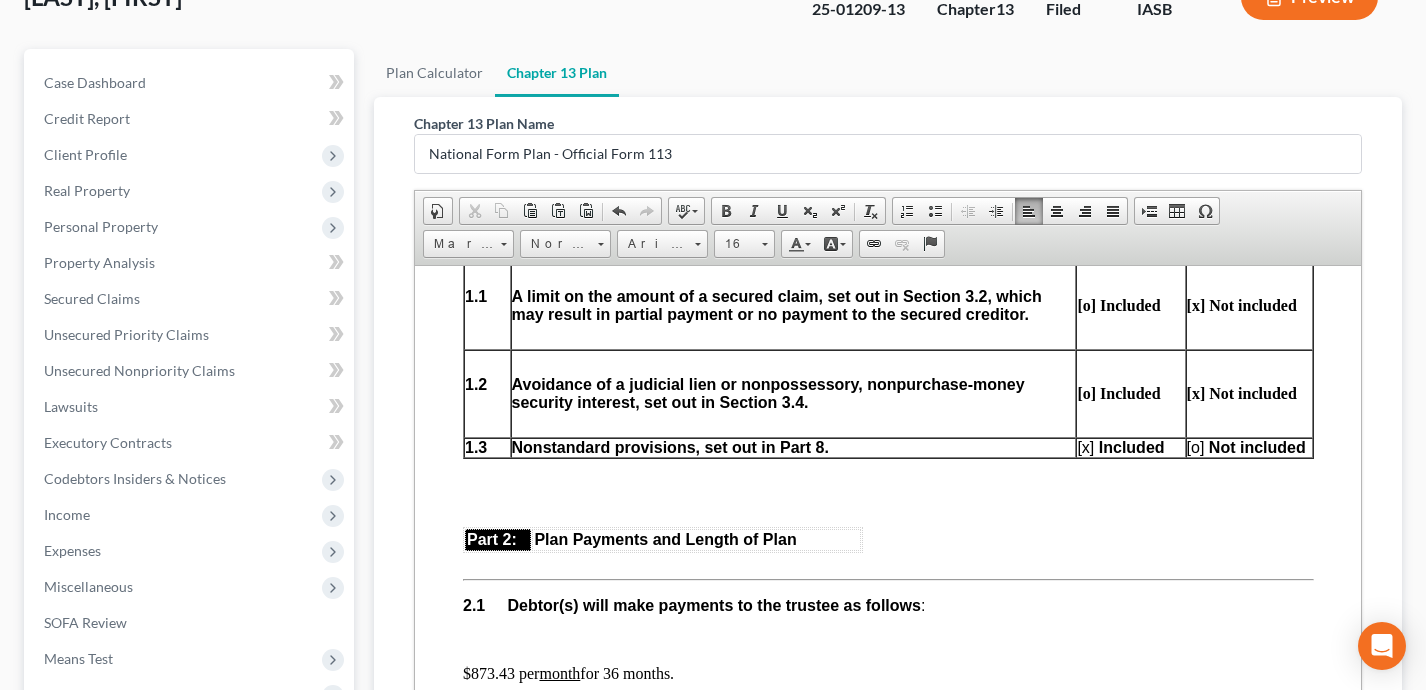 scroll, scrollTop: 479, scrollLeft: 0, axis: vertical 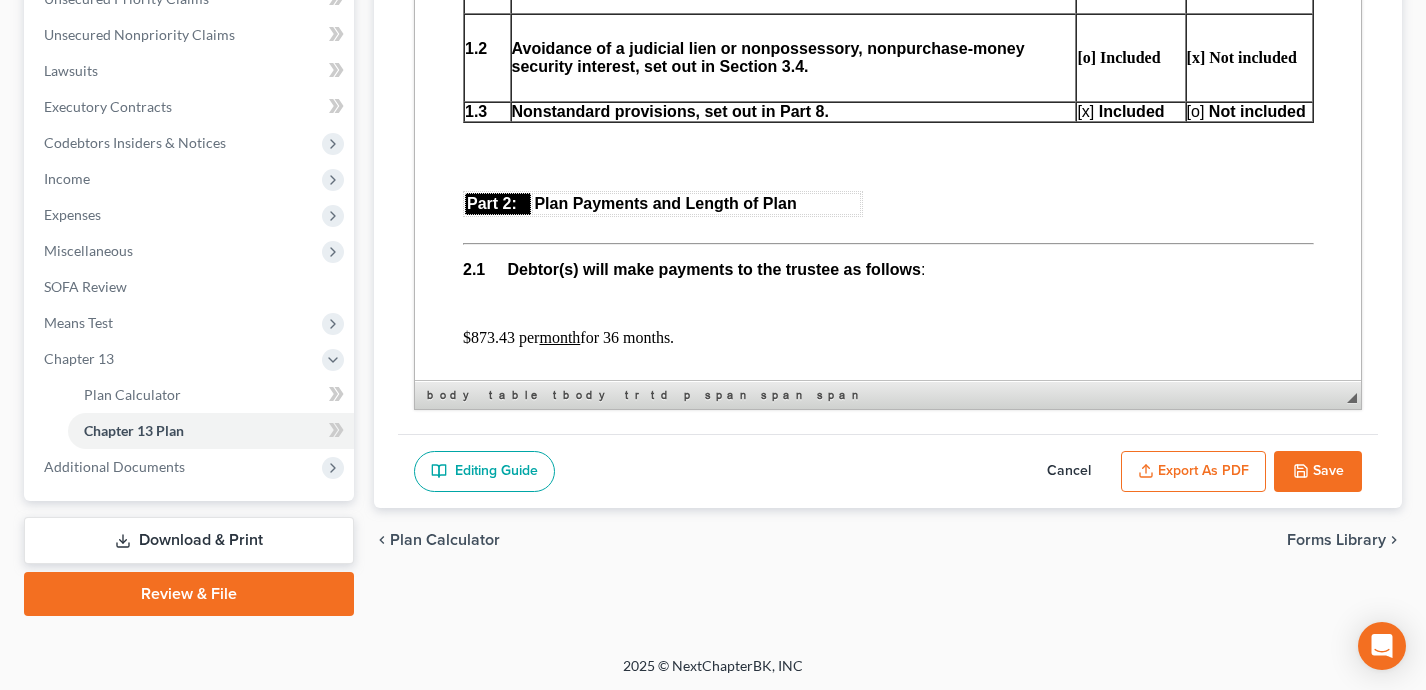 click on "Export as PDF" at bounding box center (1193, 472) 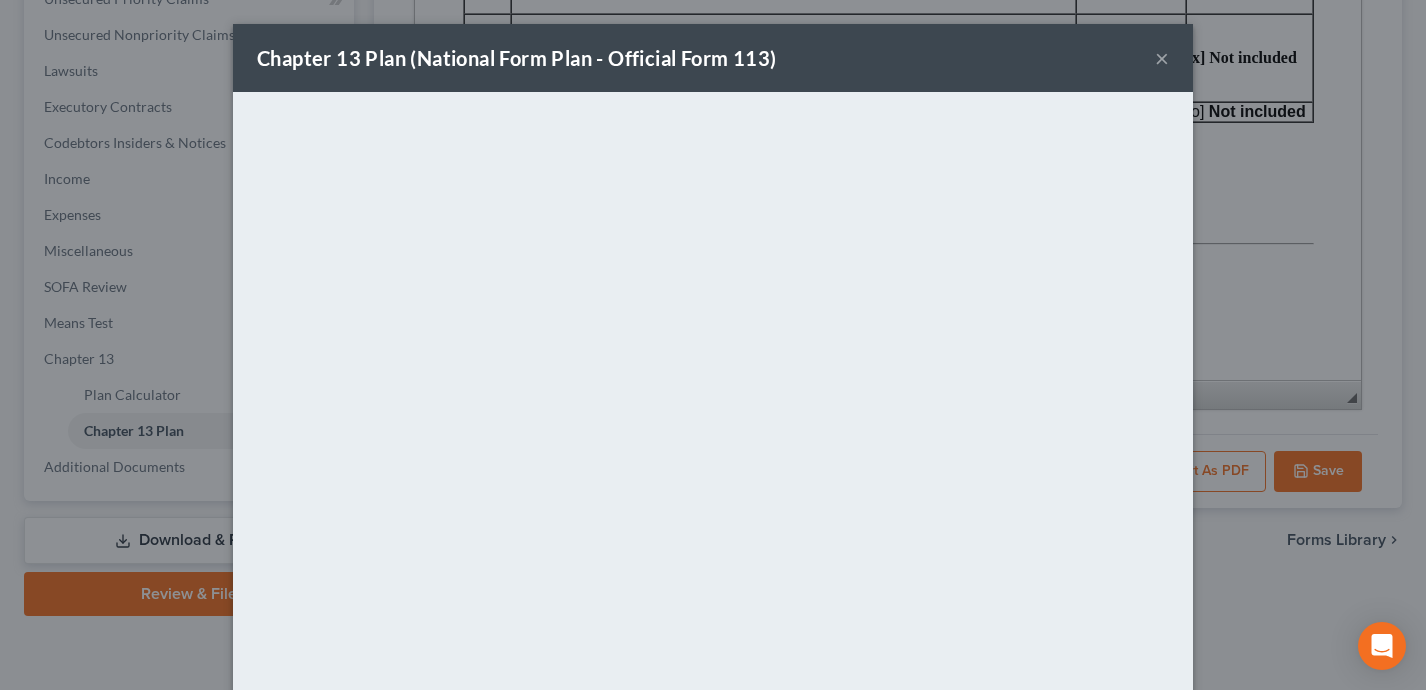 click on "Chapter 13 Plan (National Form Plan - Official Form 113) ×
<object ng-attr-data='https://nextchapter-prod.s3.amazonaws.com/pdfs/0b743f90-d423-46ca-bc93-1e7d1b4a0ca4.pdf' type='application/pdf' width='100%' height='650px'></object>
<p><a href='https://nextchapter-prod.s3.amazonaws.com/pdfs/0b743f90-d423-46ca-bc93-1e7d1b4a0ca4.pdf' target='_blank'>Click here</a> to open in a new window.</p>
Cancel Download
Save to Client Document Storage" at bounding box center [713, 345] 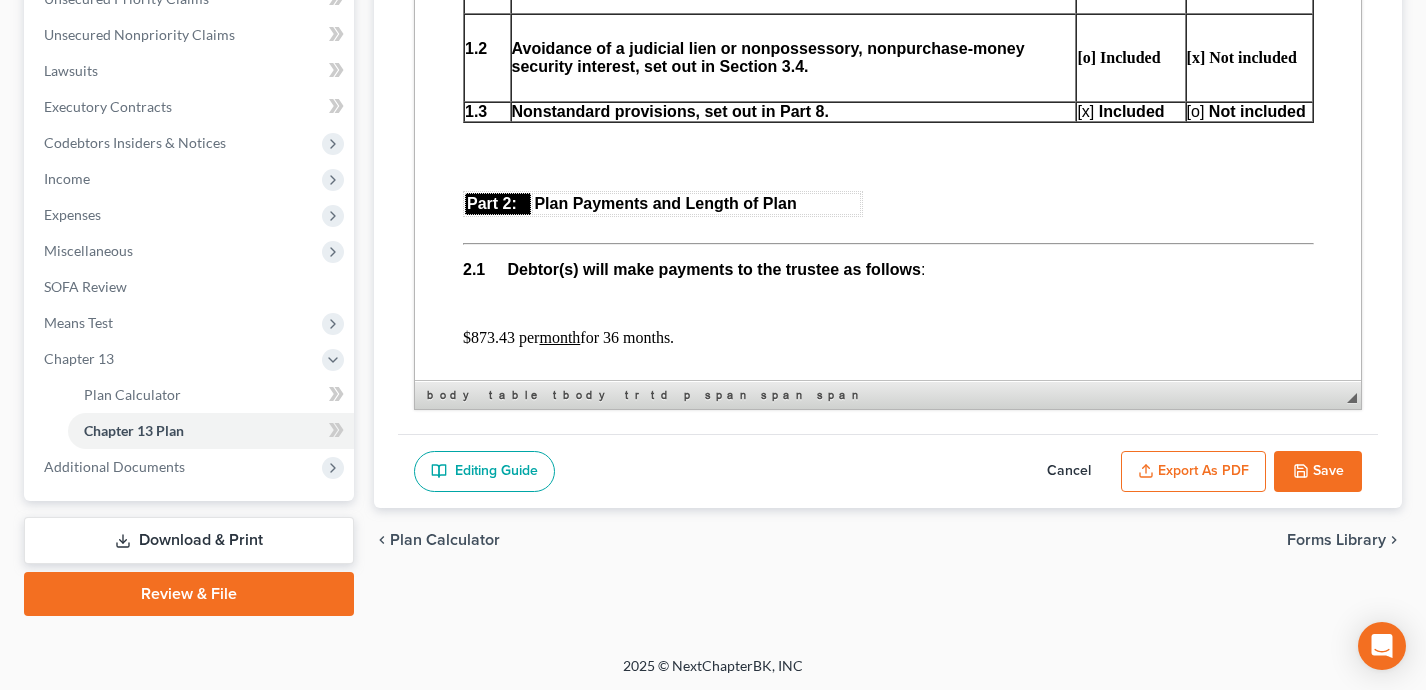 click on "Save" at bounding box center (1318, 472) 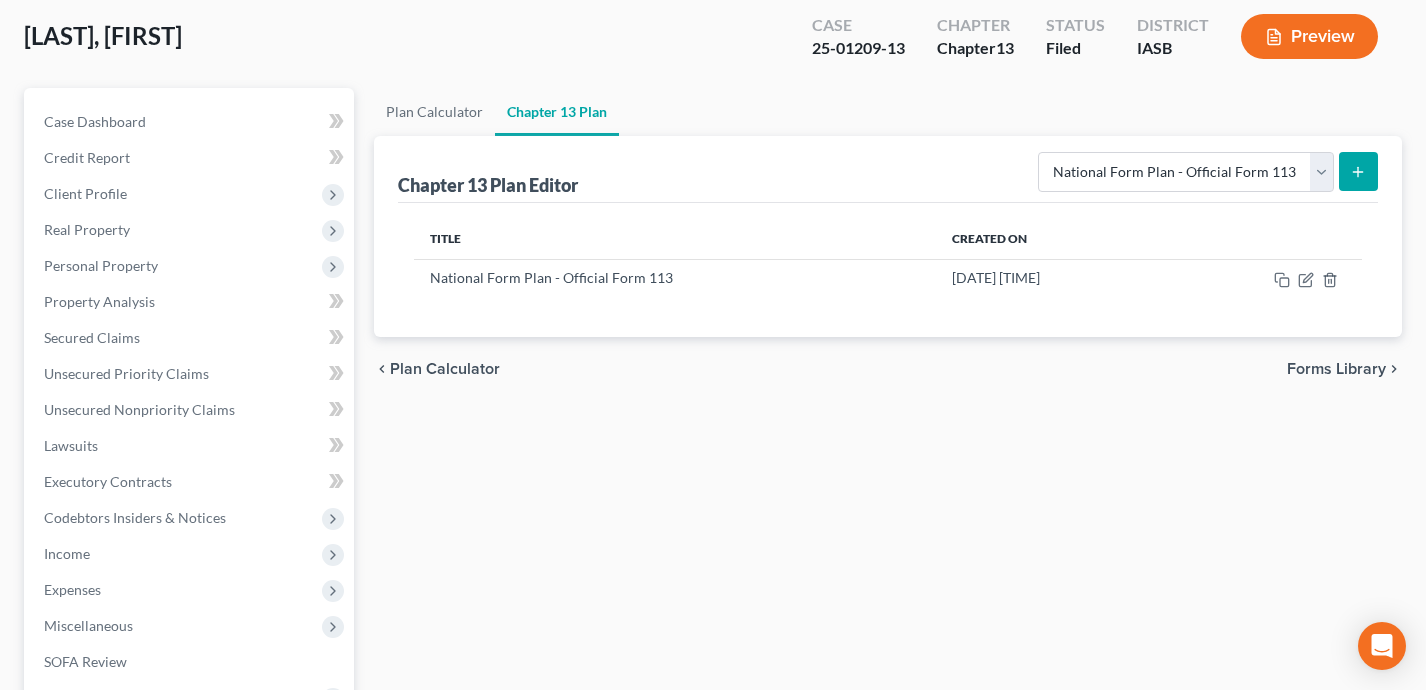 scroll, scrollTop: 0, scrollLeft: 0, axis: both 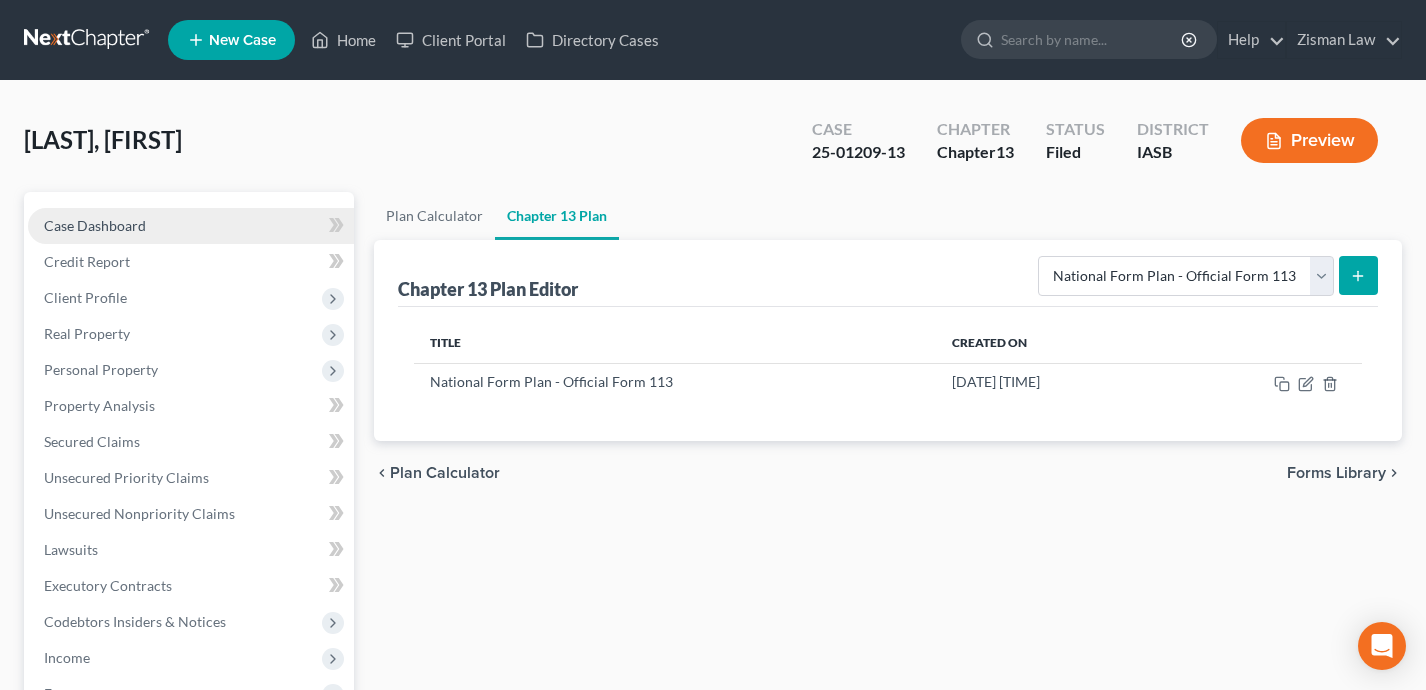 click on "Case Dashboard" at bounding box center (191, 226) 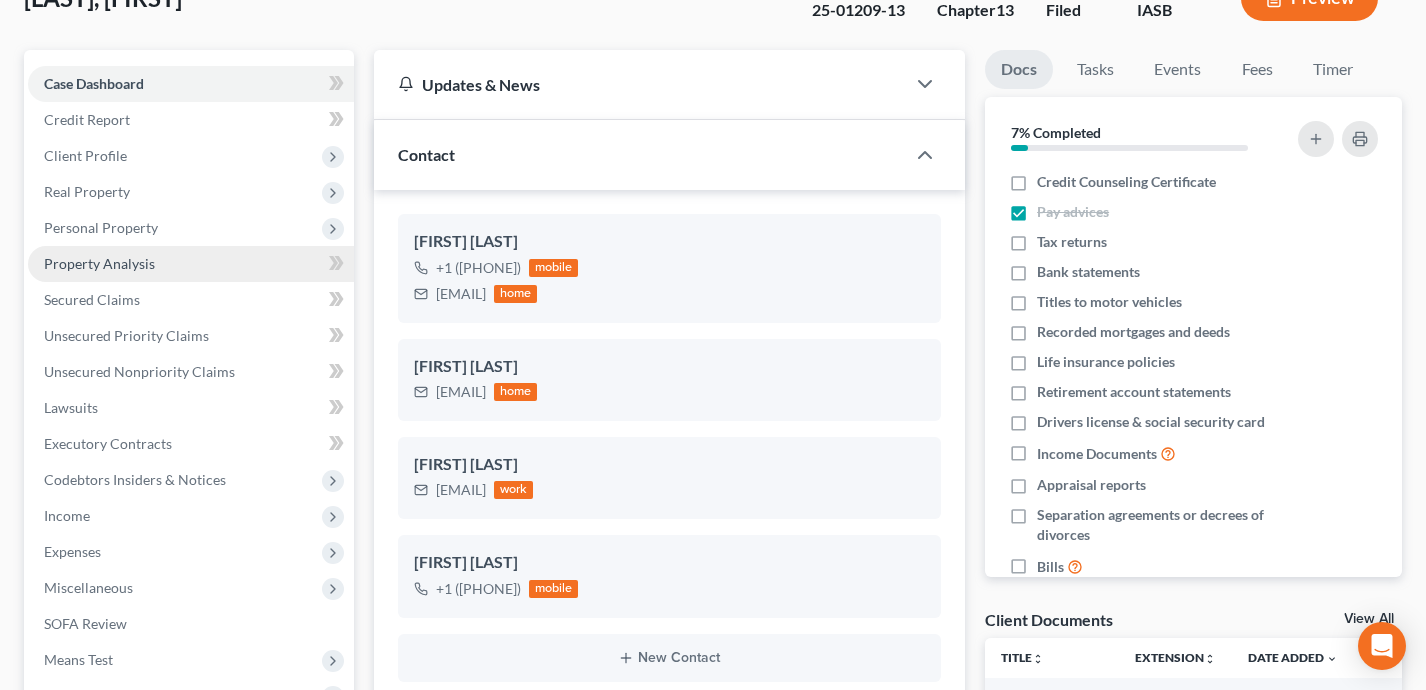 scroll, scrollTop: 297, scrollLeft: 0, axis: vertical 